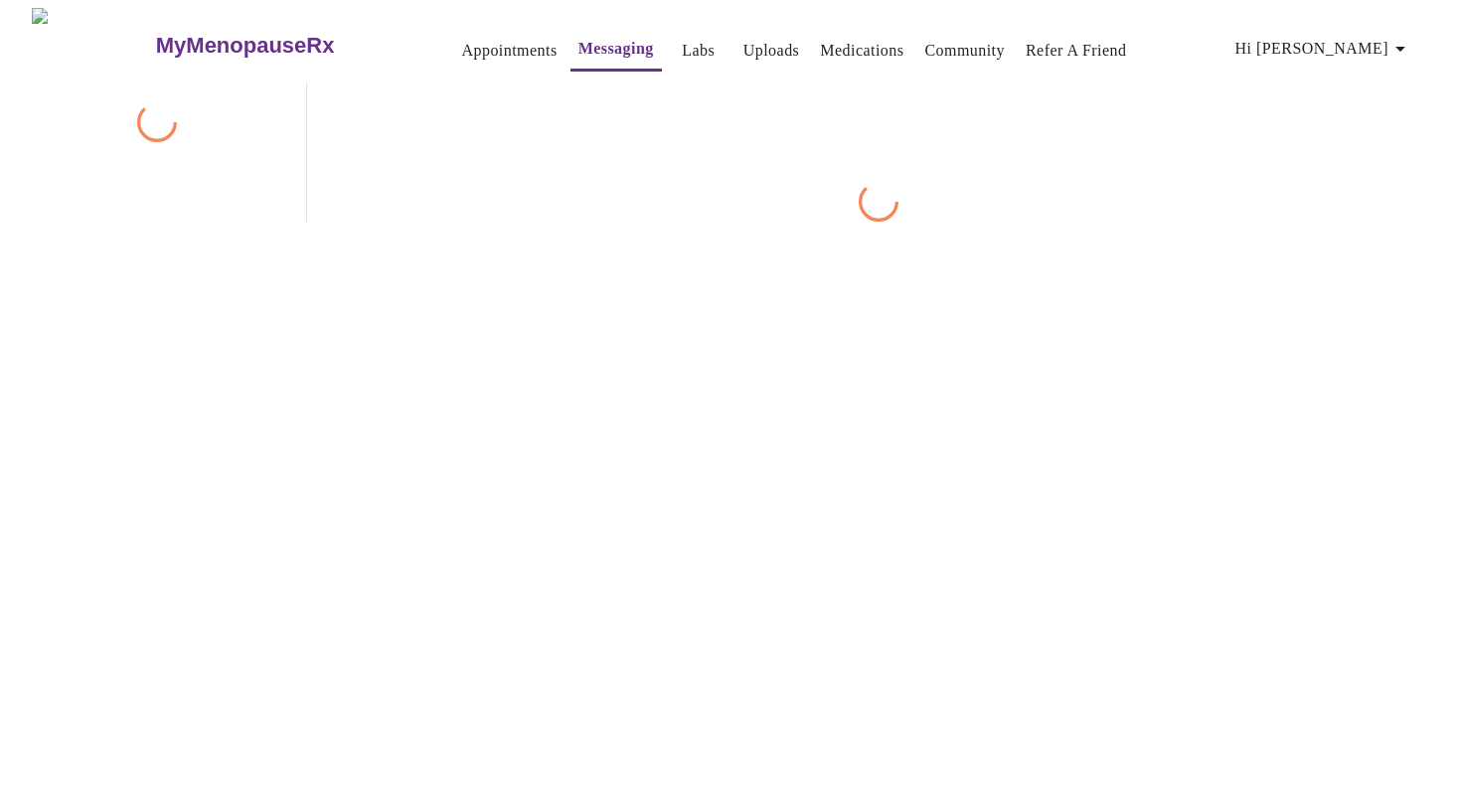 scroll, scrollTop: 0, scrollLeft: 0, axis: both 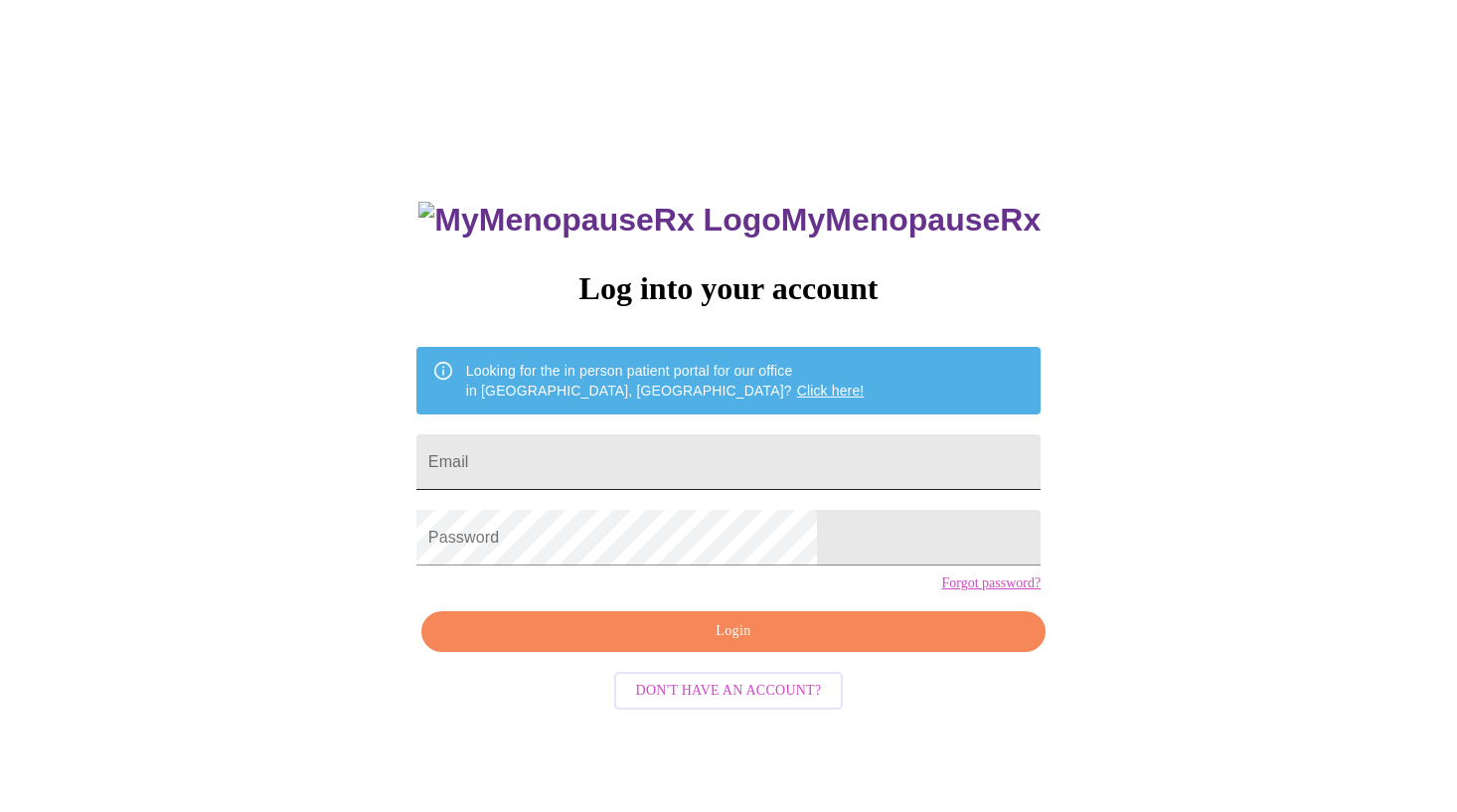 click on "Email" at bounding box center [728, 462] 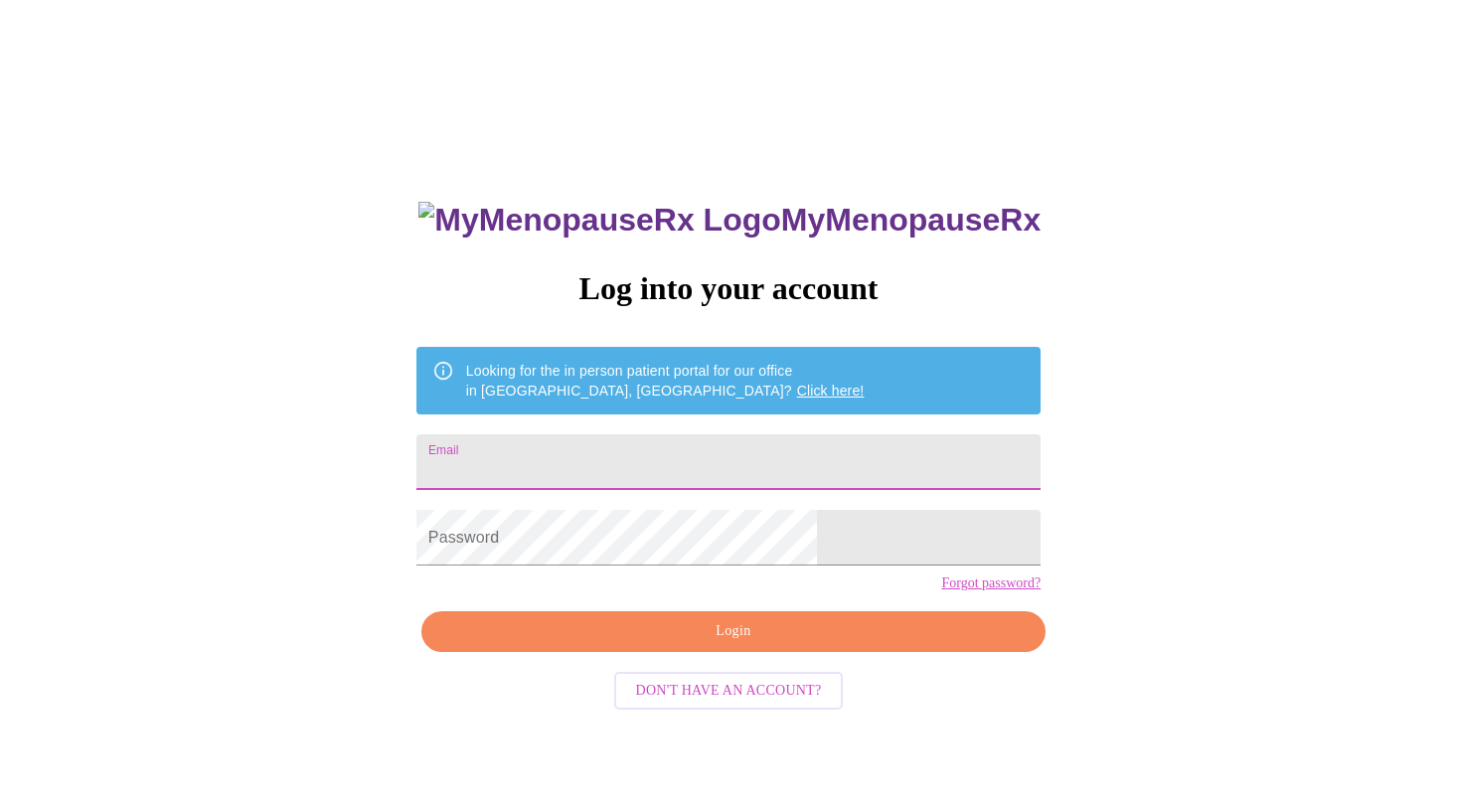 type on "matwell44@gmail.com" 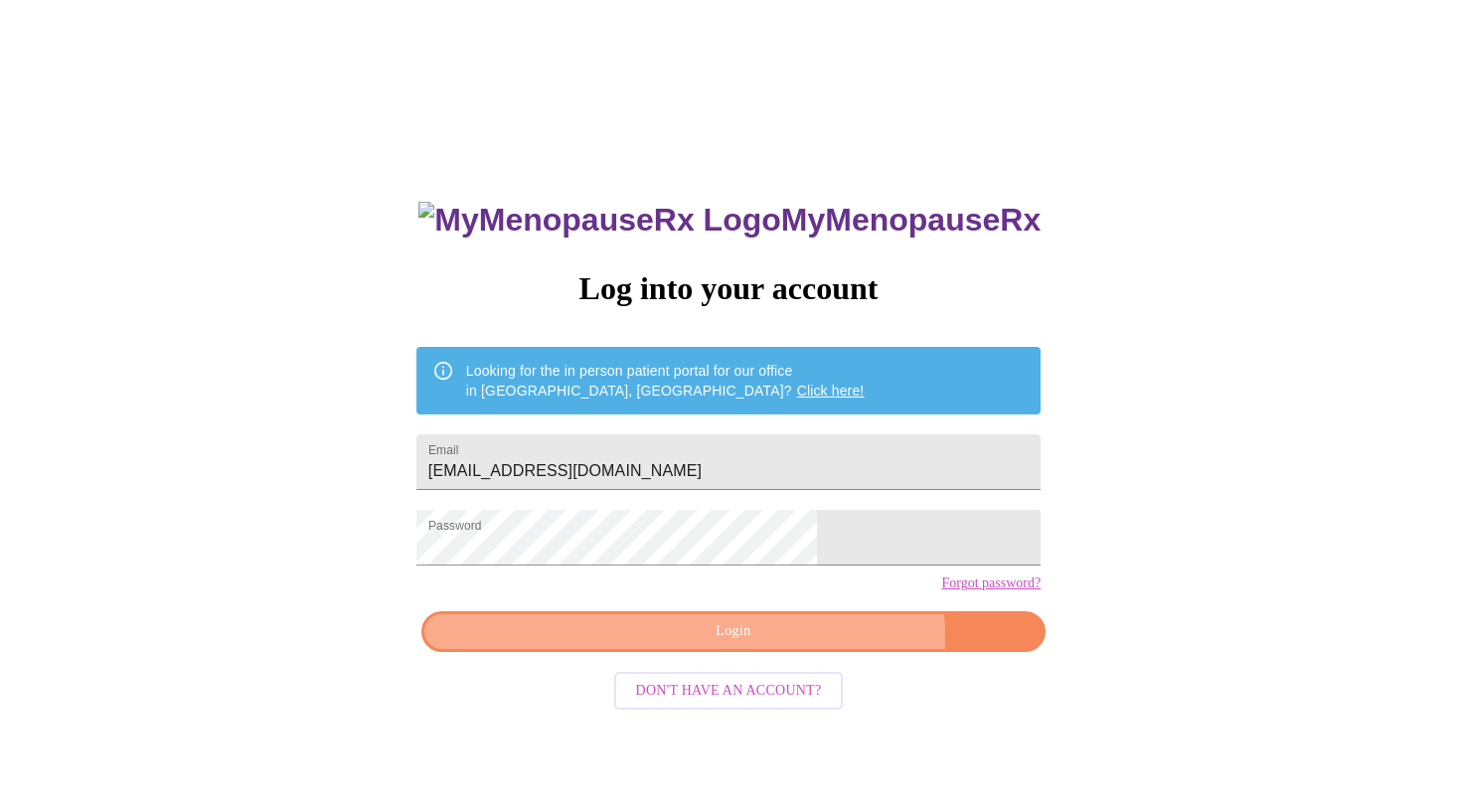 click on "Login" at bounding box center [733, 631] 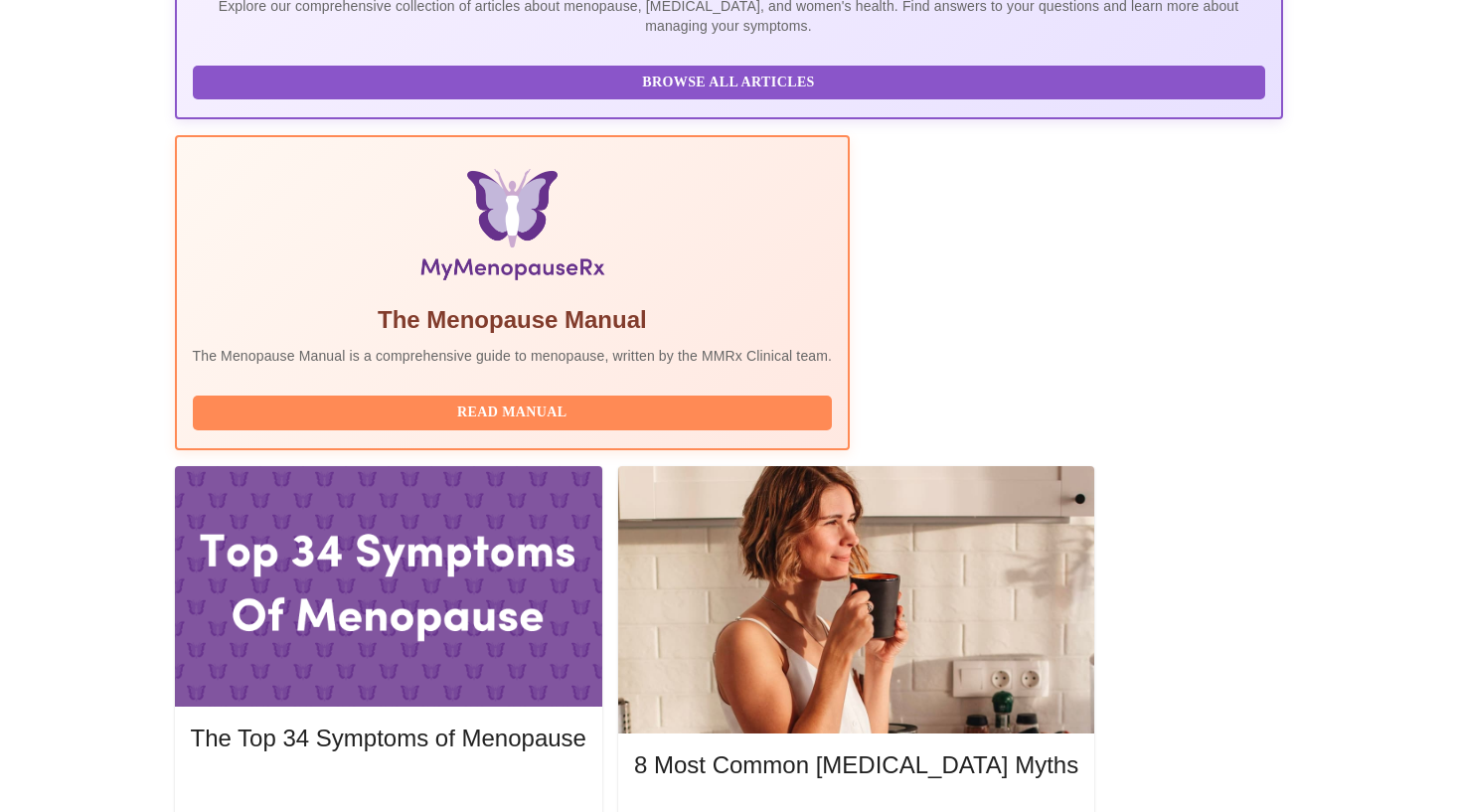scroll, scrollTop: 0, scrollLeft: 0, axis: both 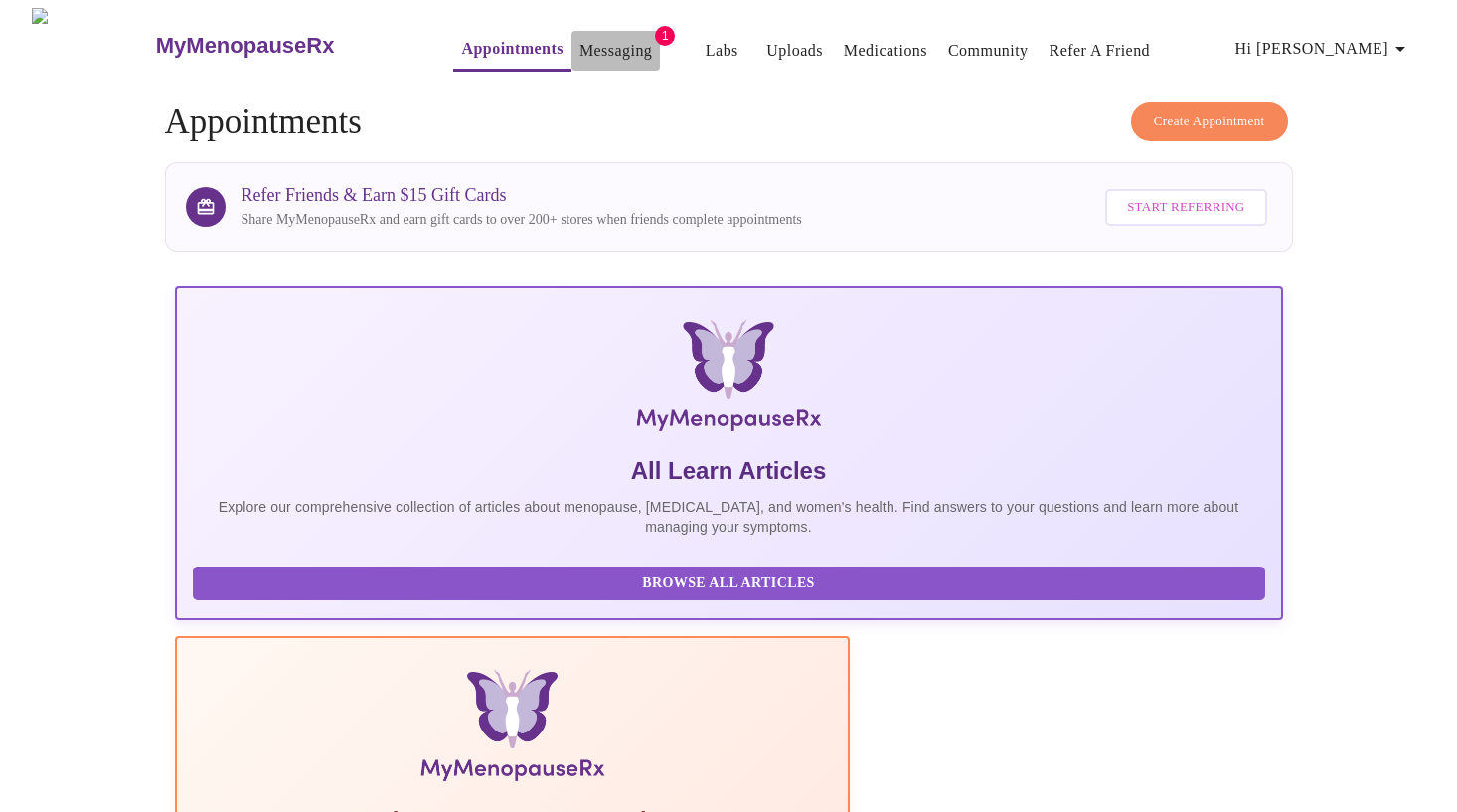click on "Messaging" at bounding box center [615, 51] 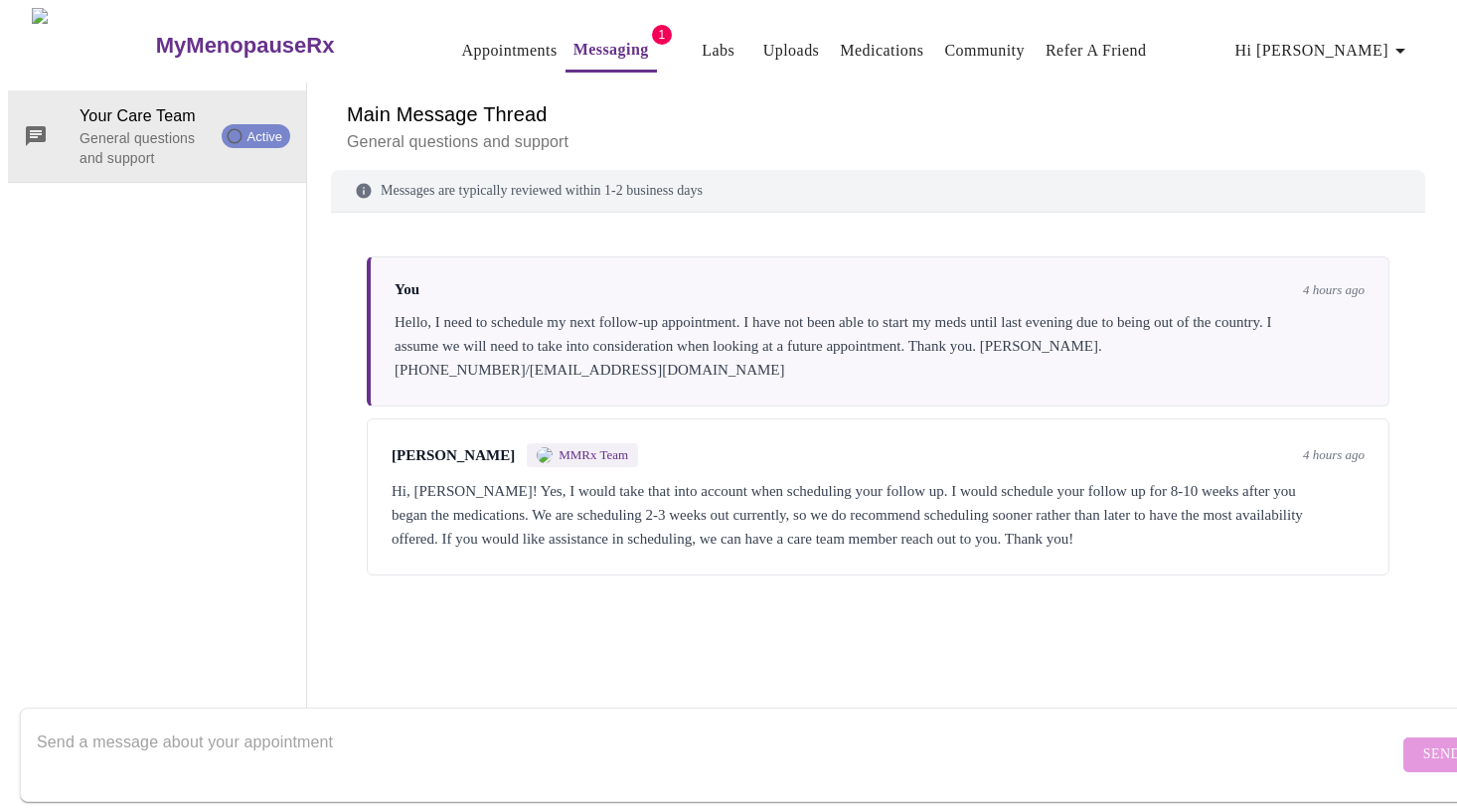 scroll, scrollTop: 0, scrollLeft: 0, axis: both 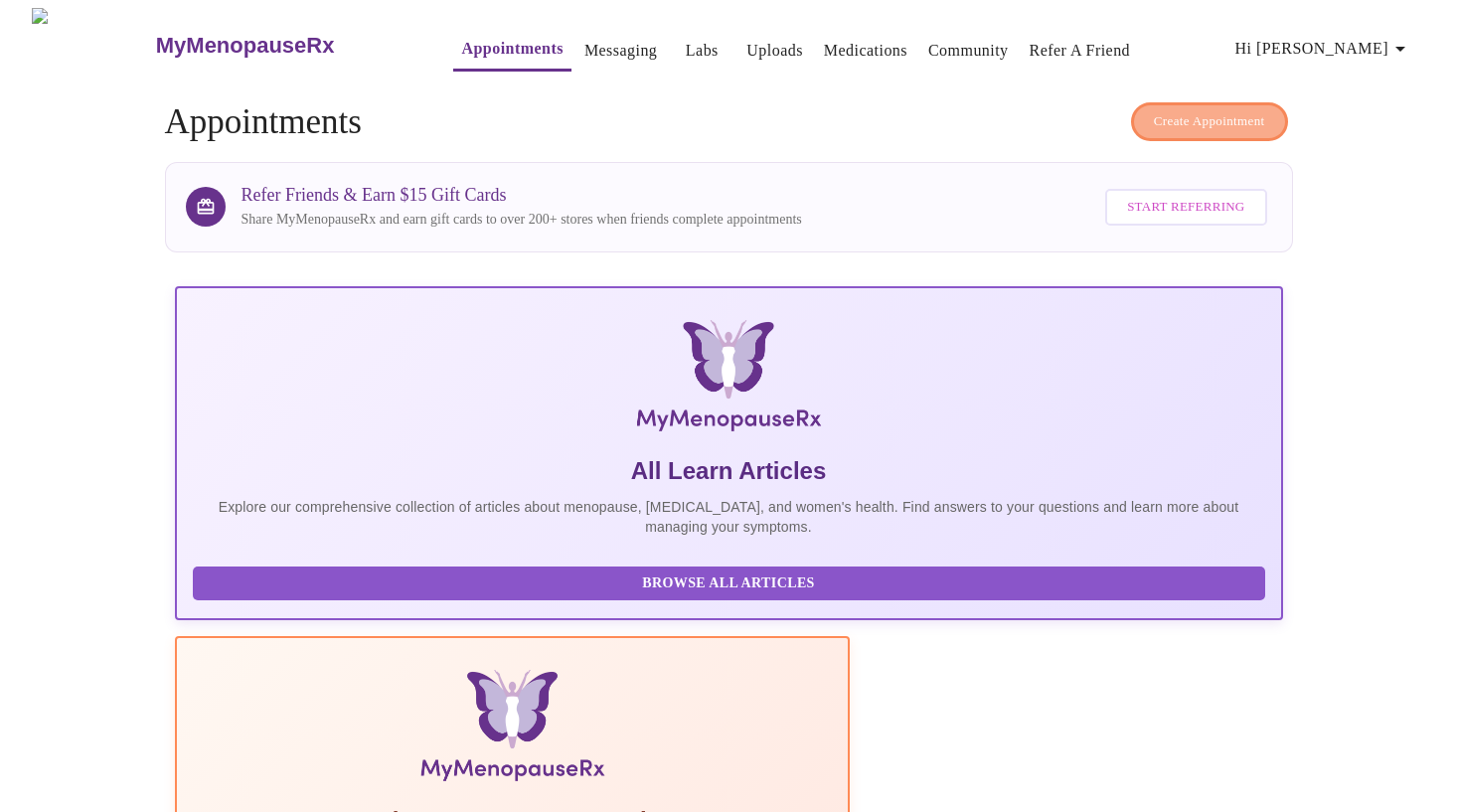 click on "Create Appointment" at bounding box center [1210, 121] 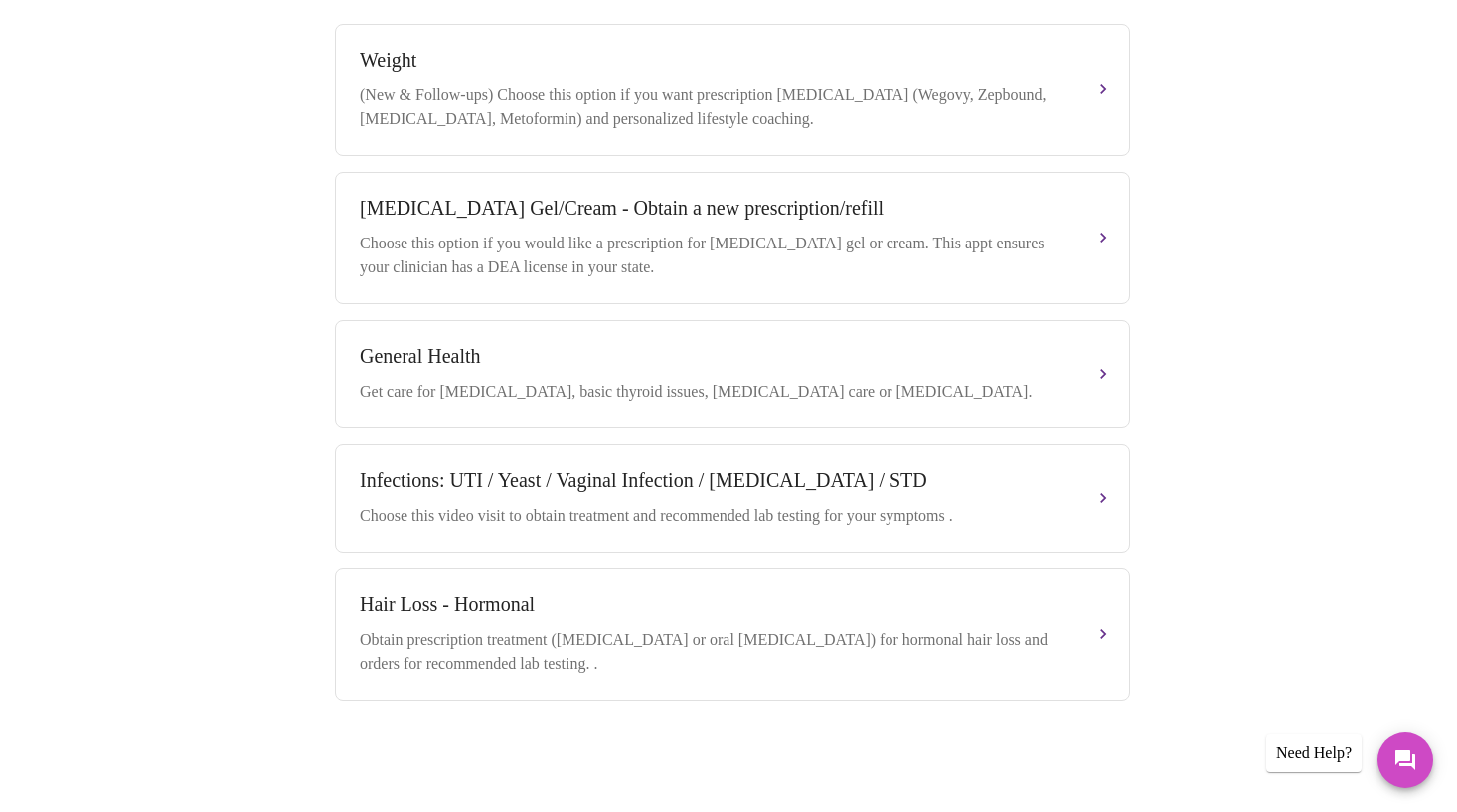scroll, scrollTop: 0, scrollLeft: 0, axis: both 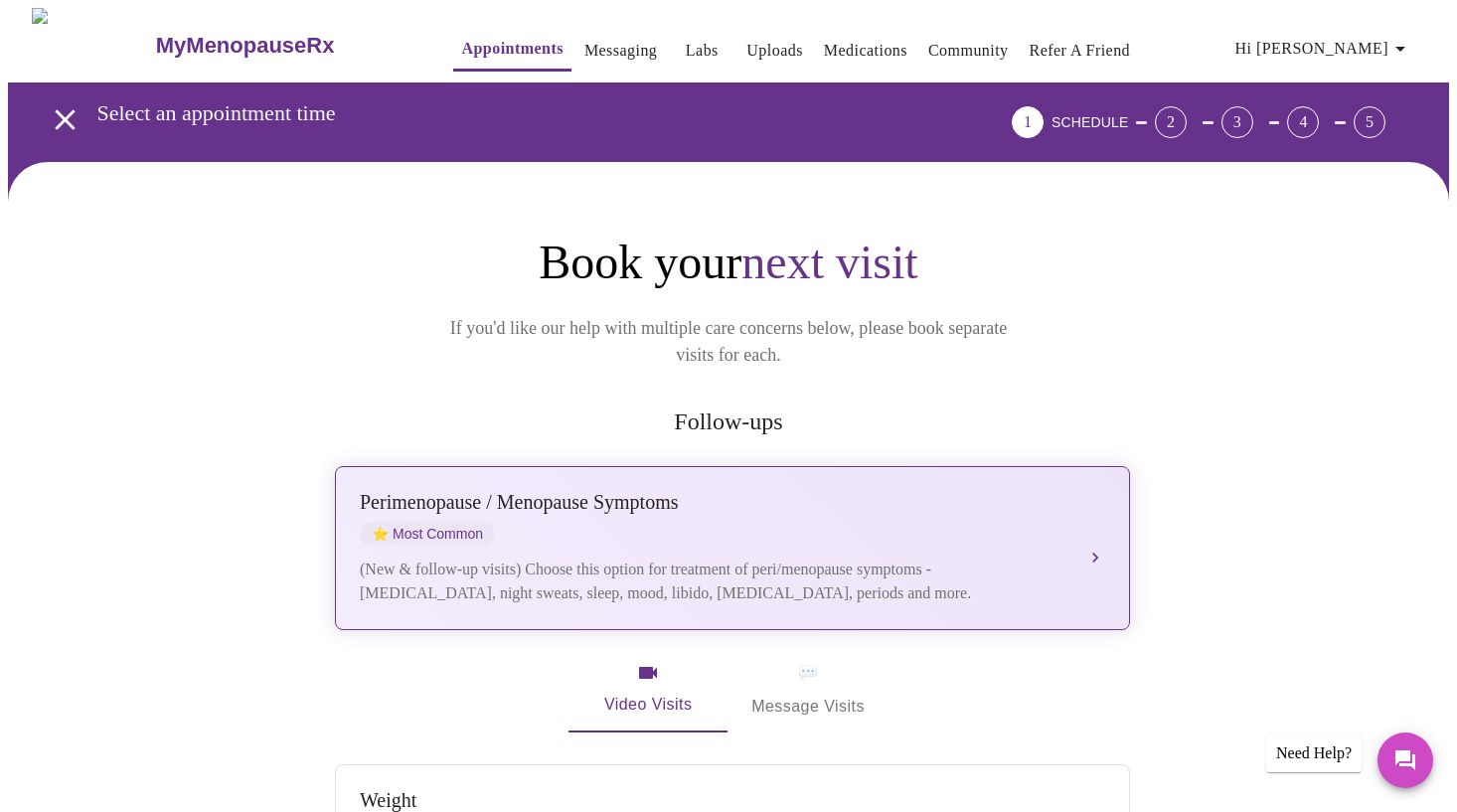 click on "Perimenopause / Menopause Symptoms  ⭐  Most Common (New & follow-up visits) Choose this option for treatment of peri/menopause symptoms - hot flashes, night sweats, sleep, mood, libido, vaginal dryness, periods and more." at bounding box center (732, 548) 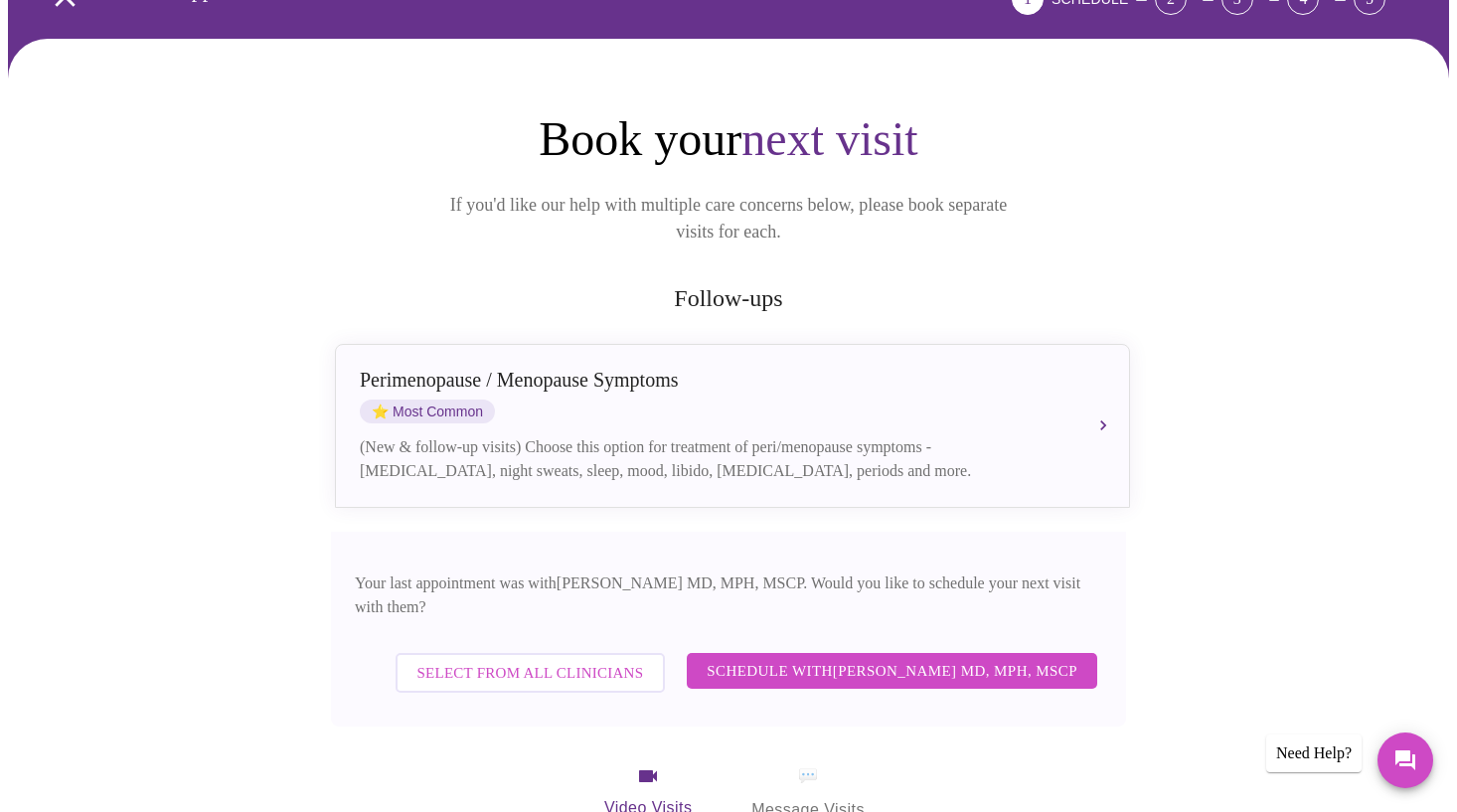 scroll, scrollTop: 129, scrollLeft: 0, axis: vertical 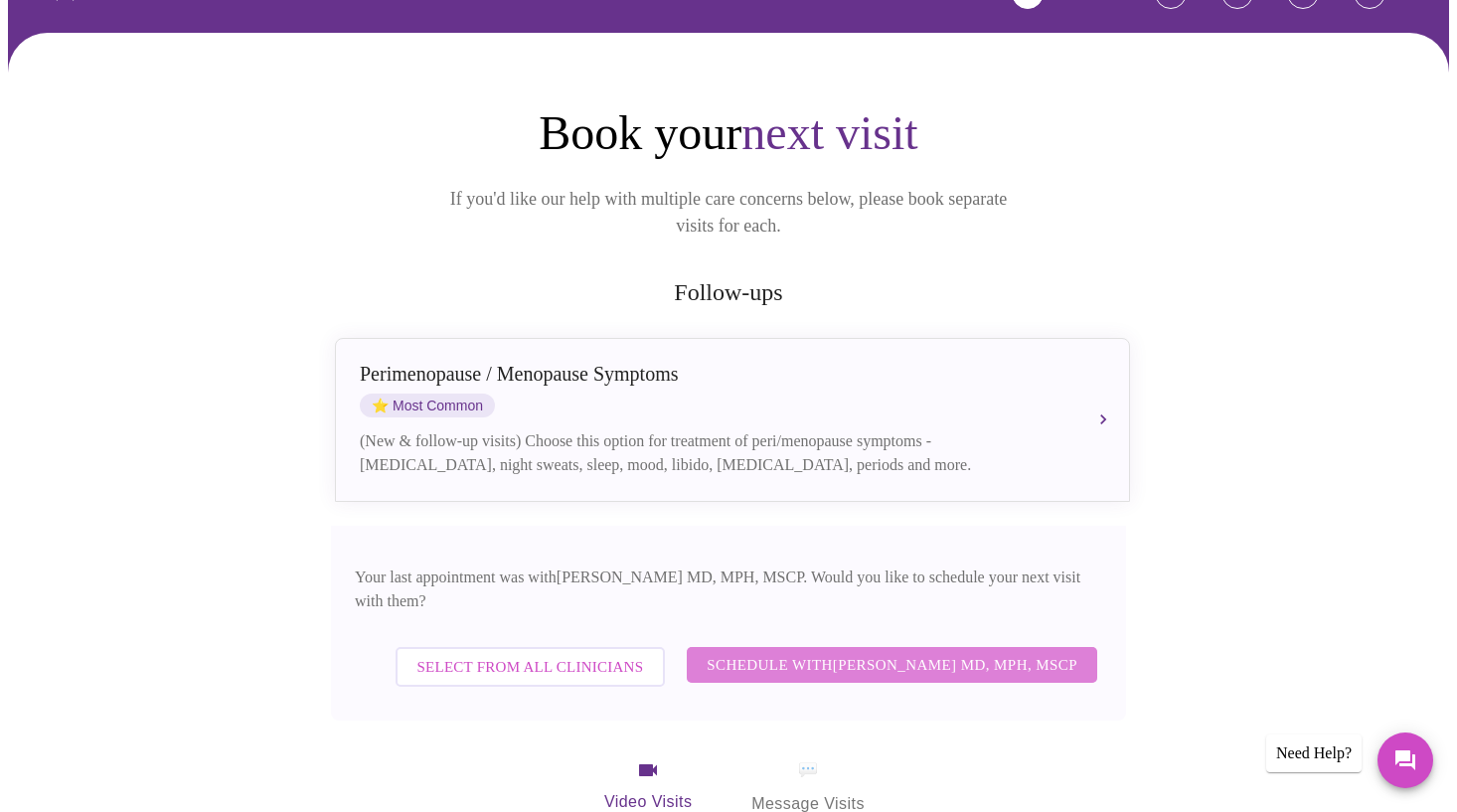 click on "Schedule with  Vadim Gelman MD, MPH, MSCP" at bounding box center (891, 665) 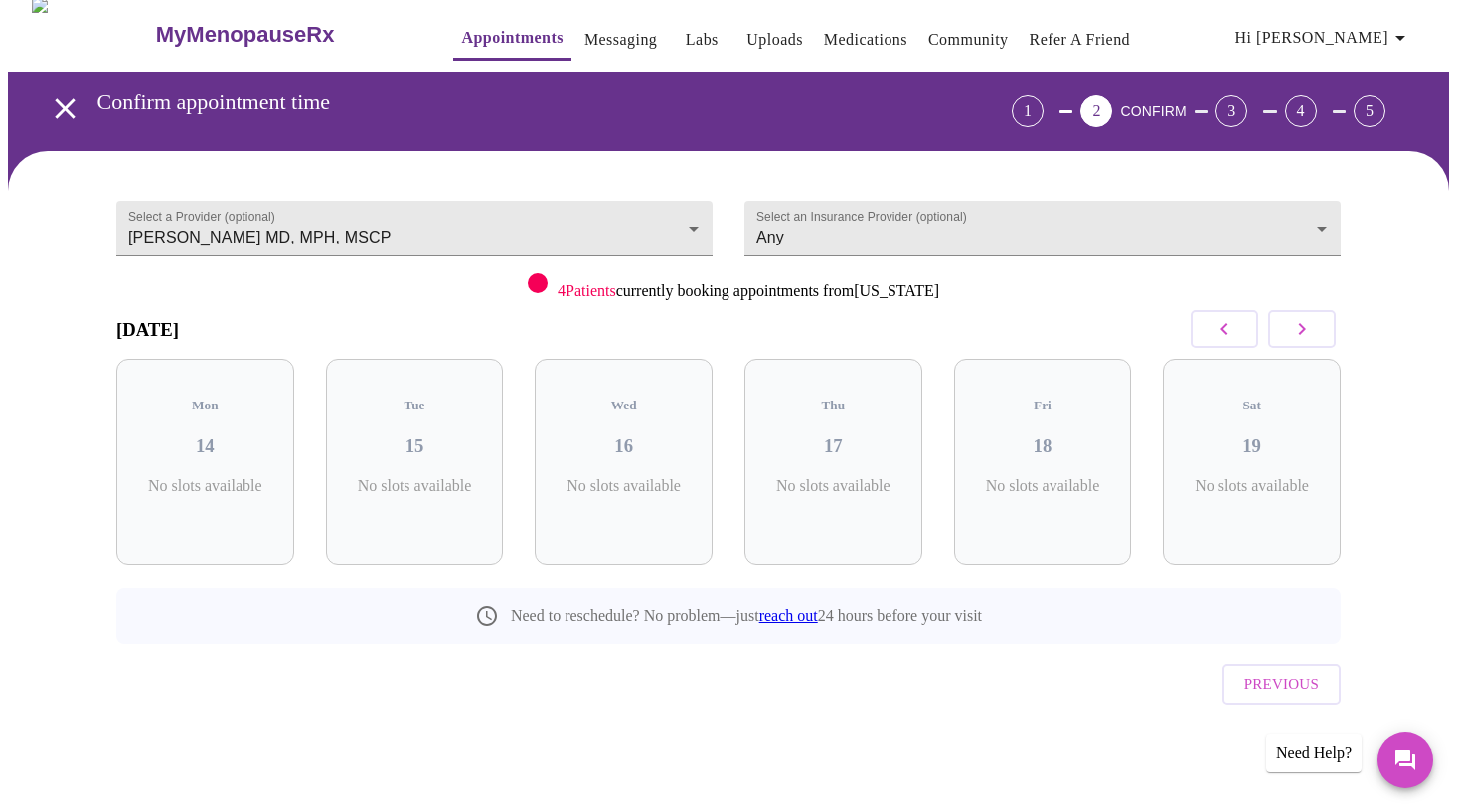scroll, scrollTop: 0, scrollLeft: 0, axis: both 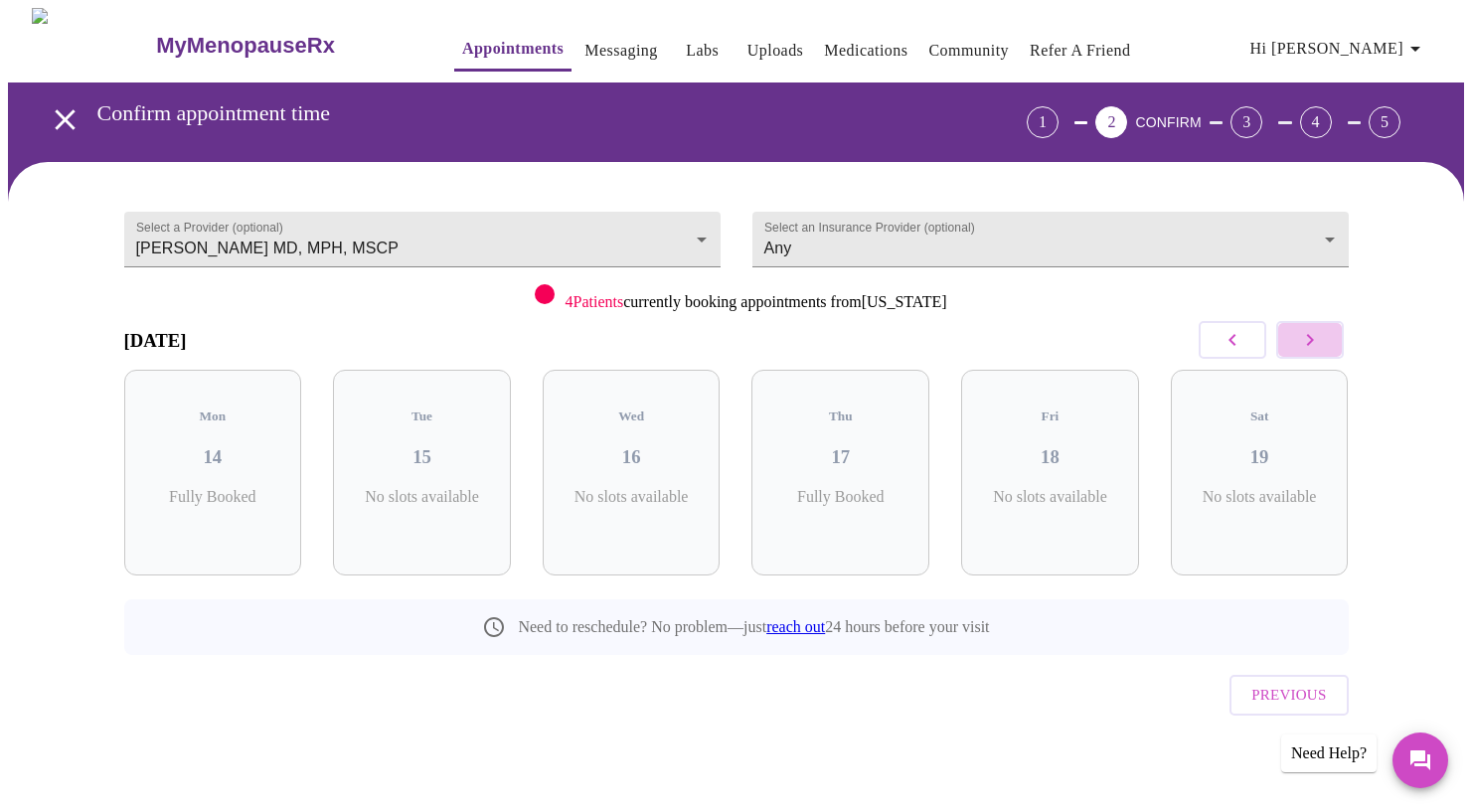 click at bounding box center [1310, 340] 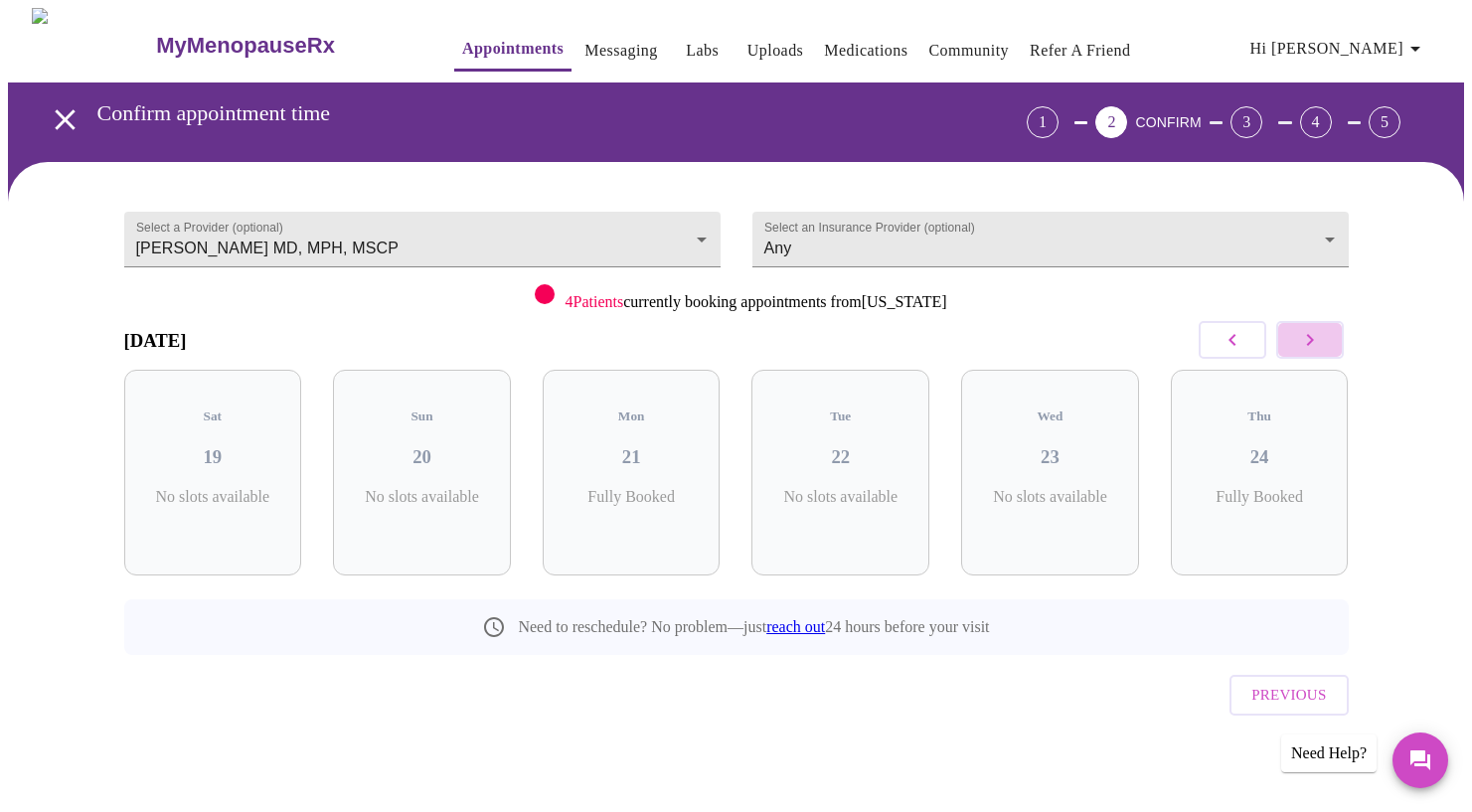 click at bounding box center [1310, 340] 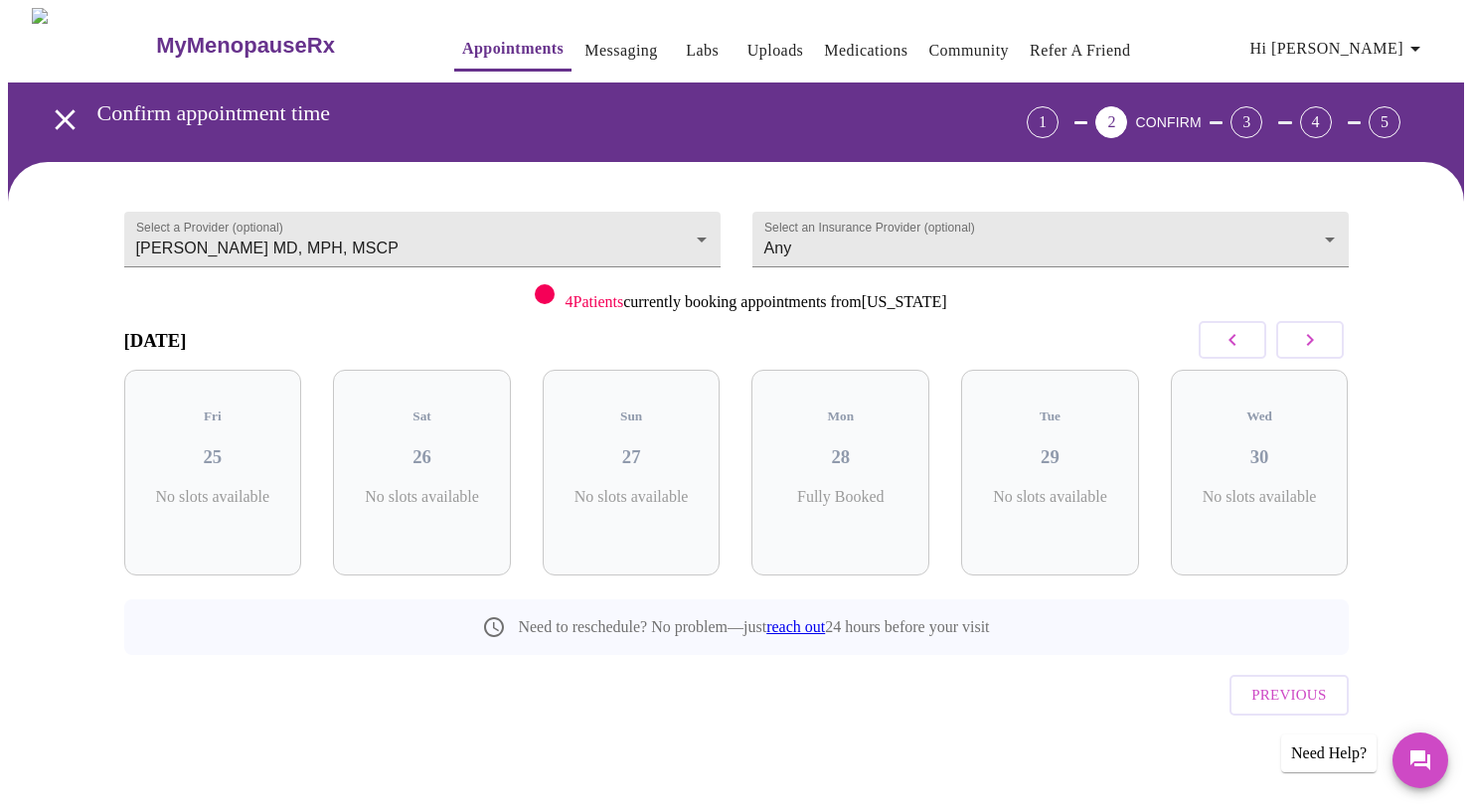 click at bounding box center (1310, 340) 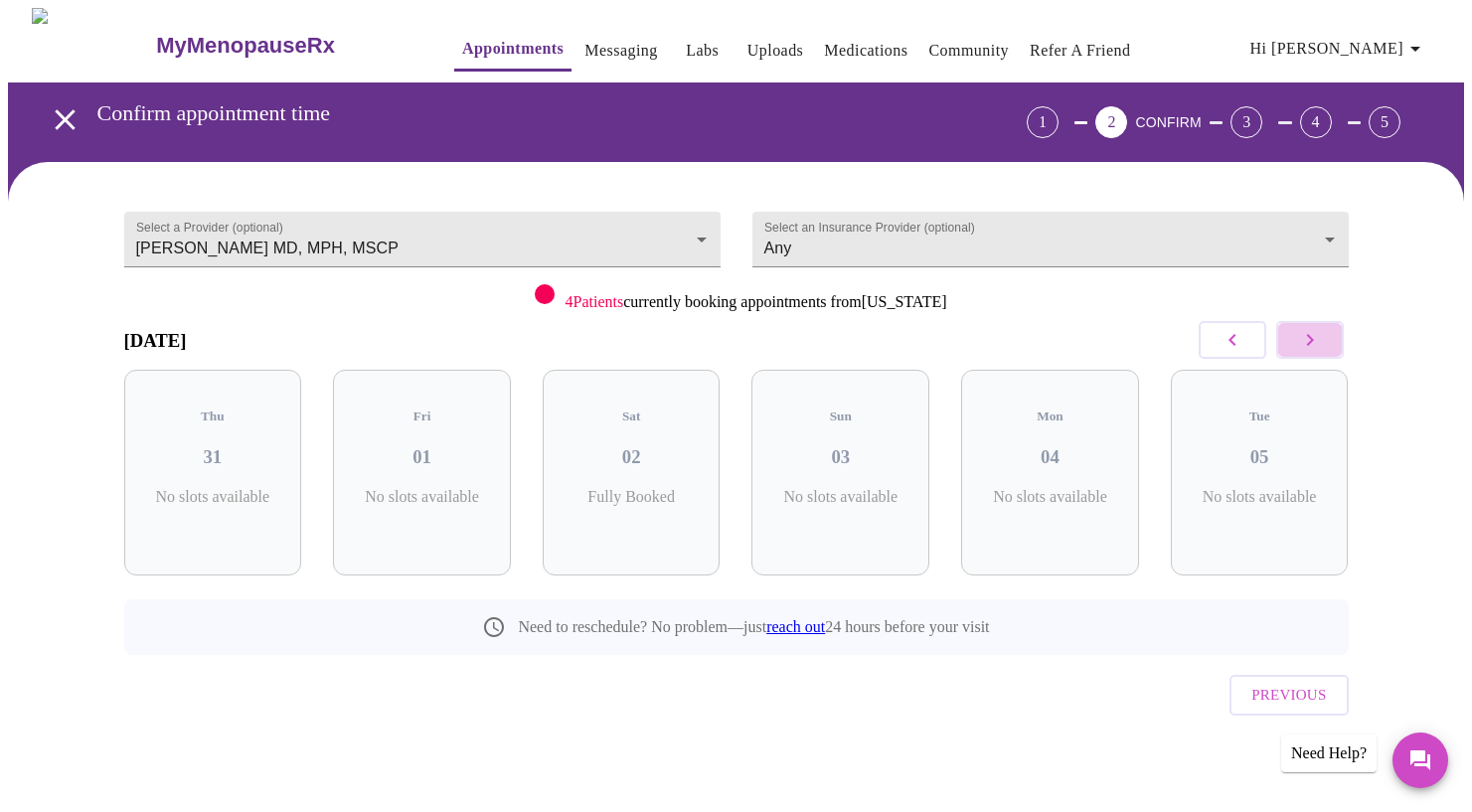 click at bounding box center (1310, 340) 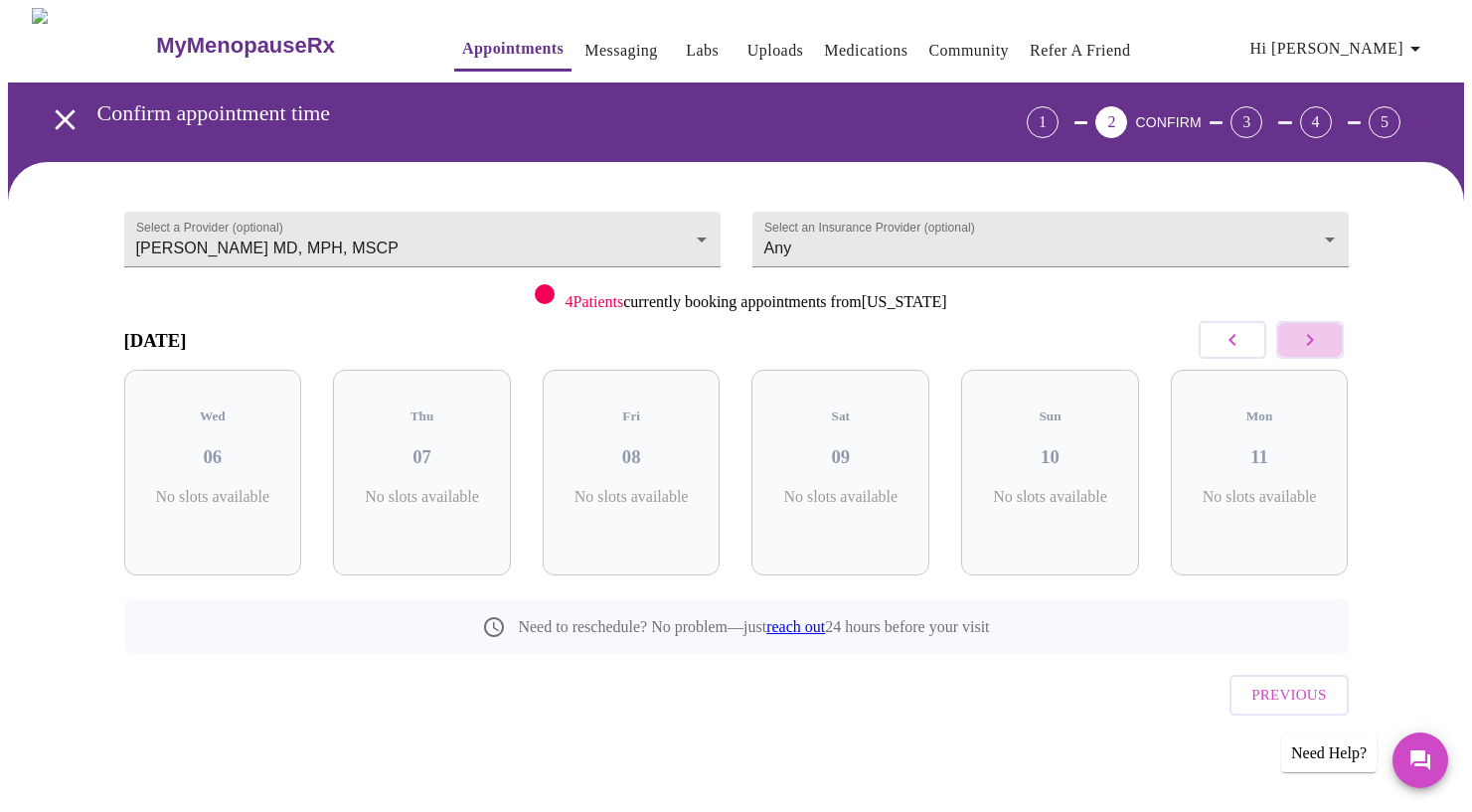 click at bounding box center (1310, 340) 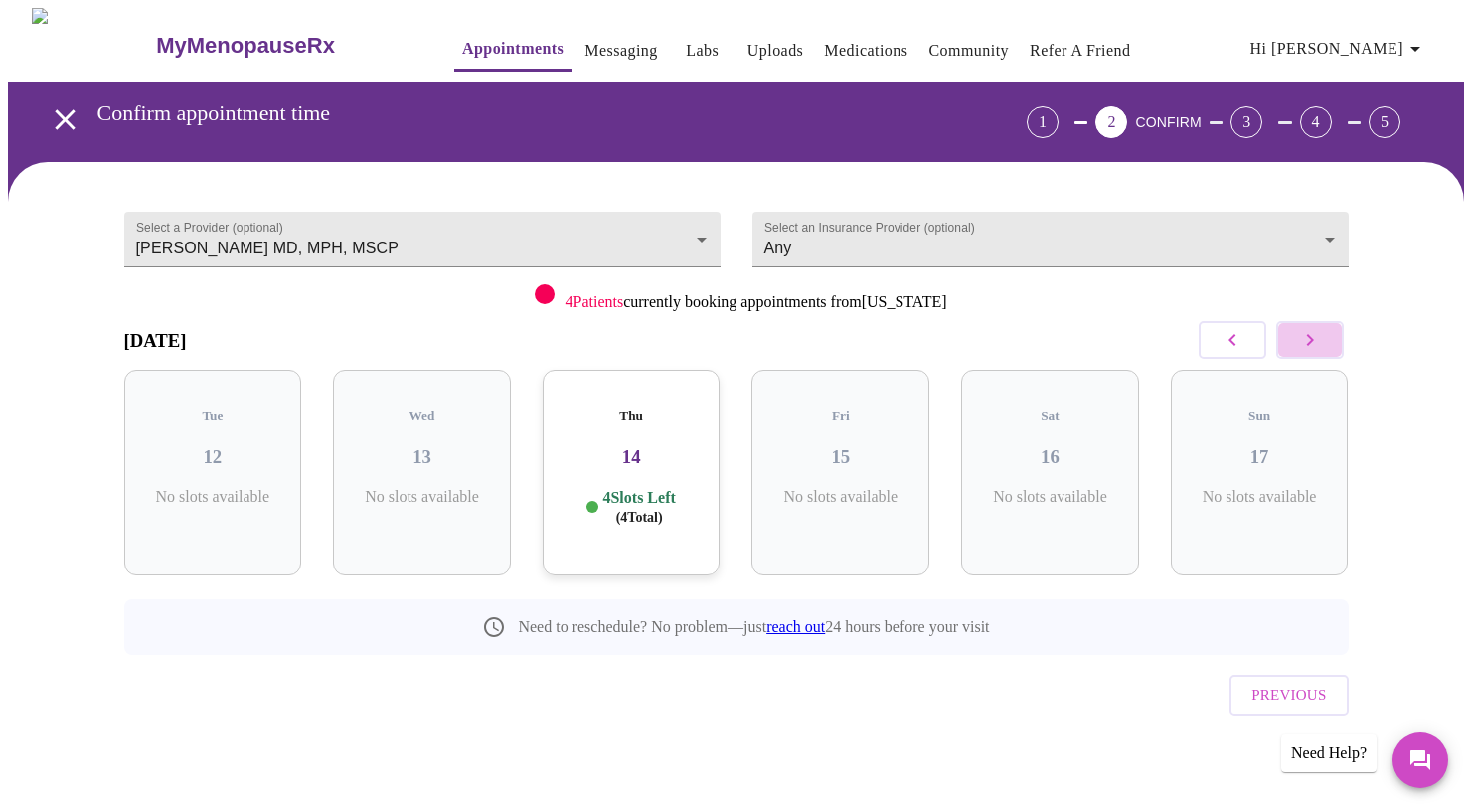 click at bounding box center [1310, 340] 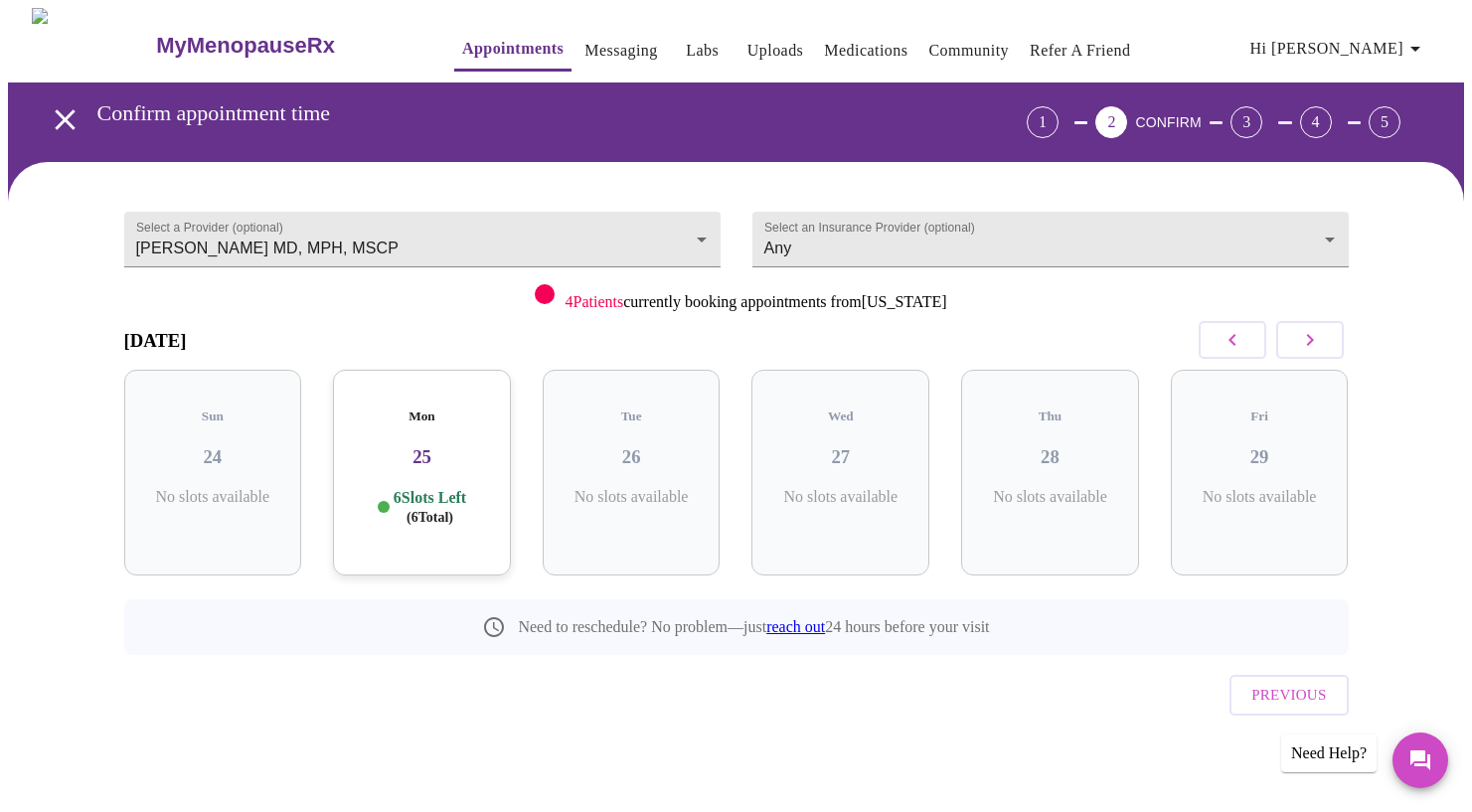 click at bounding box center [1310, 340] 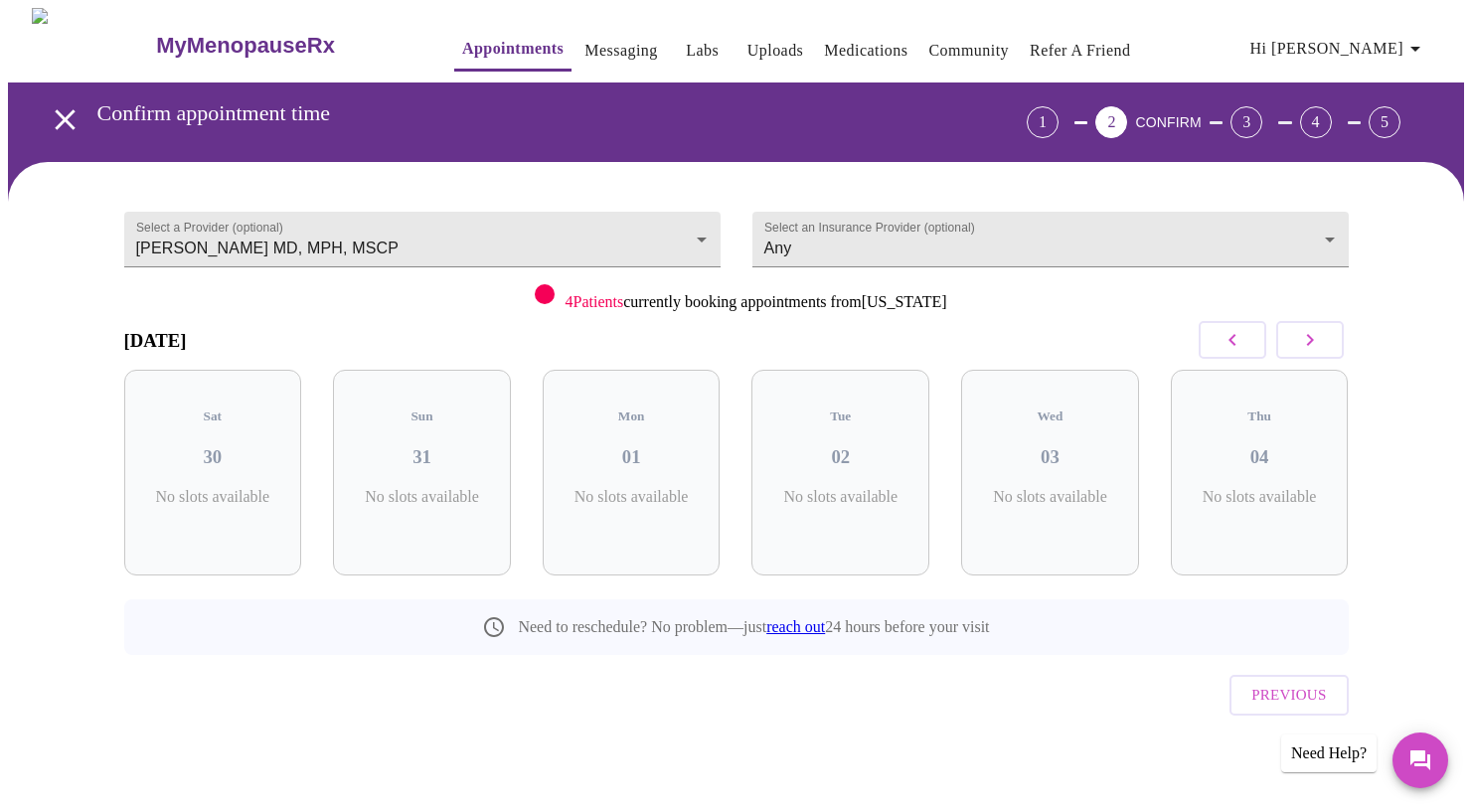 click at bounding box center [1310, 340] 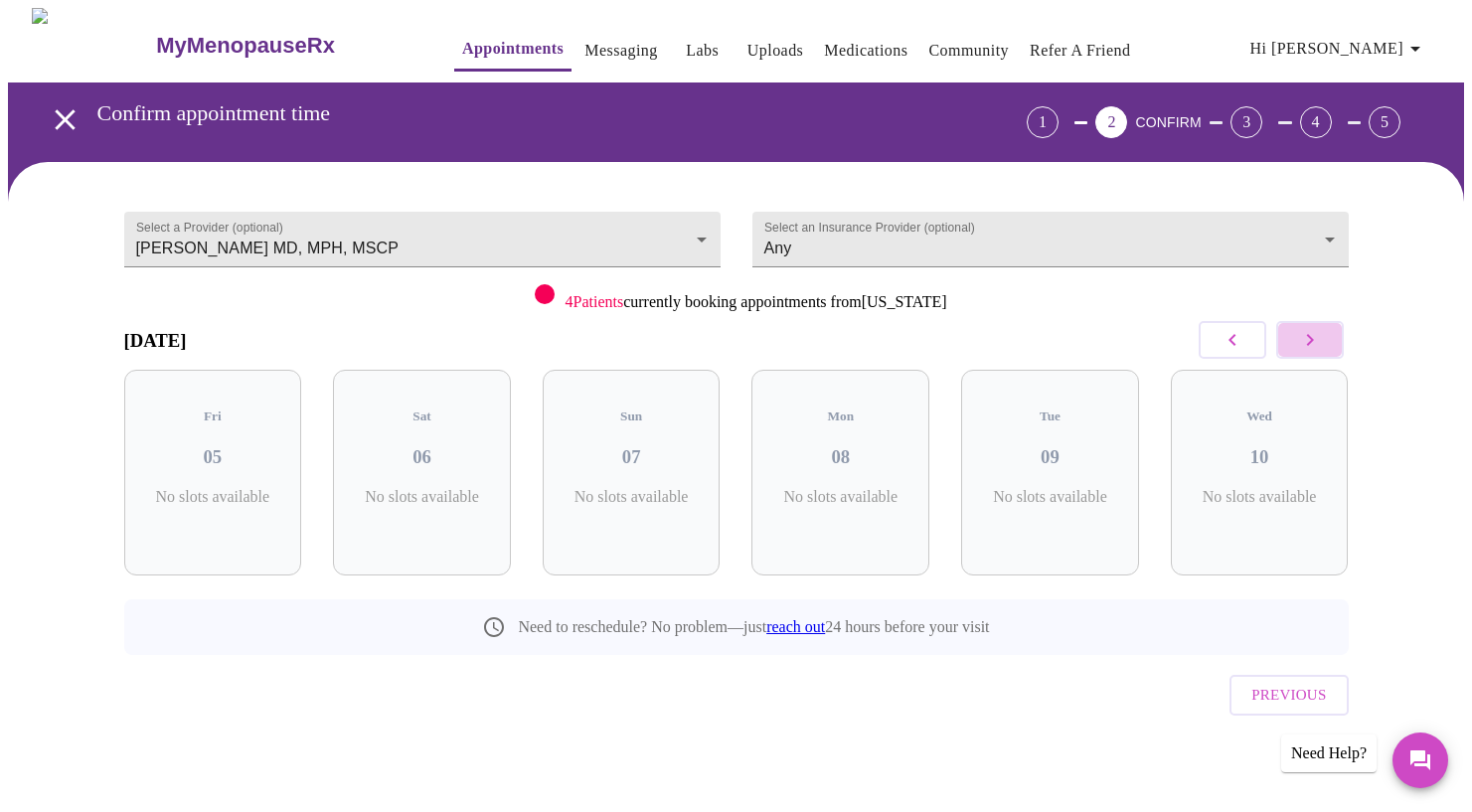 click at bounding box center [1310, 340] 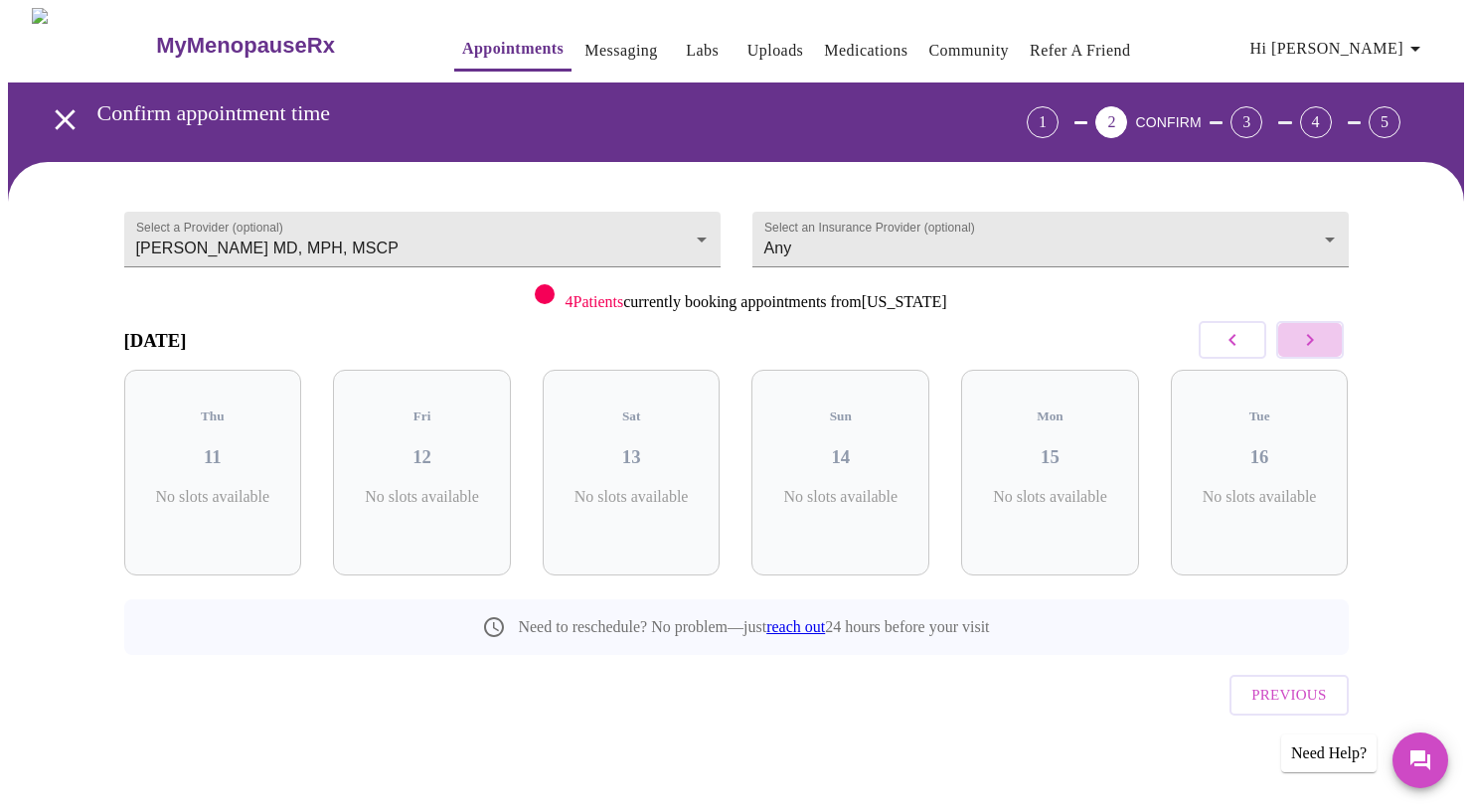 click at bounding box center [1310, 340] 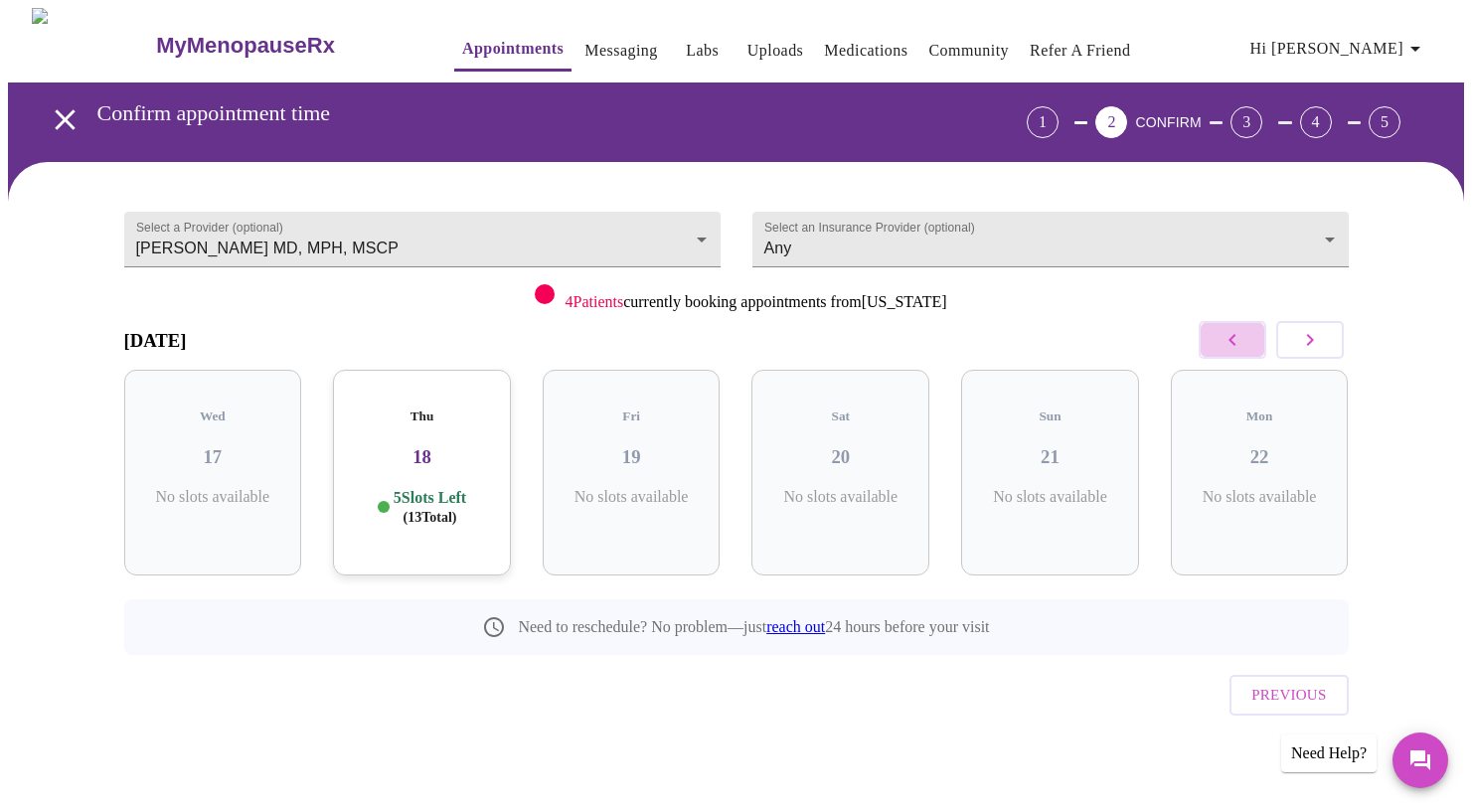 click at bounding box center (1232, 340) 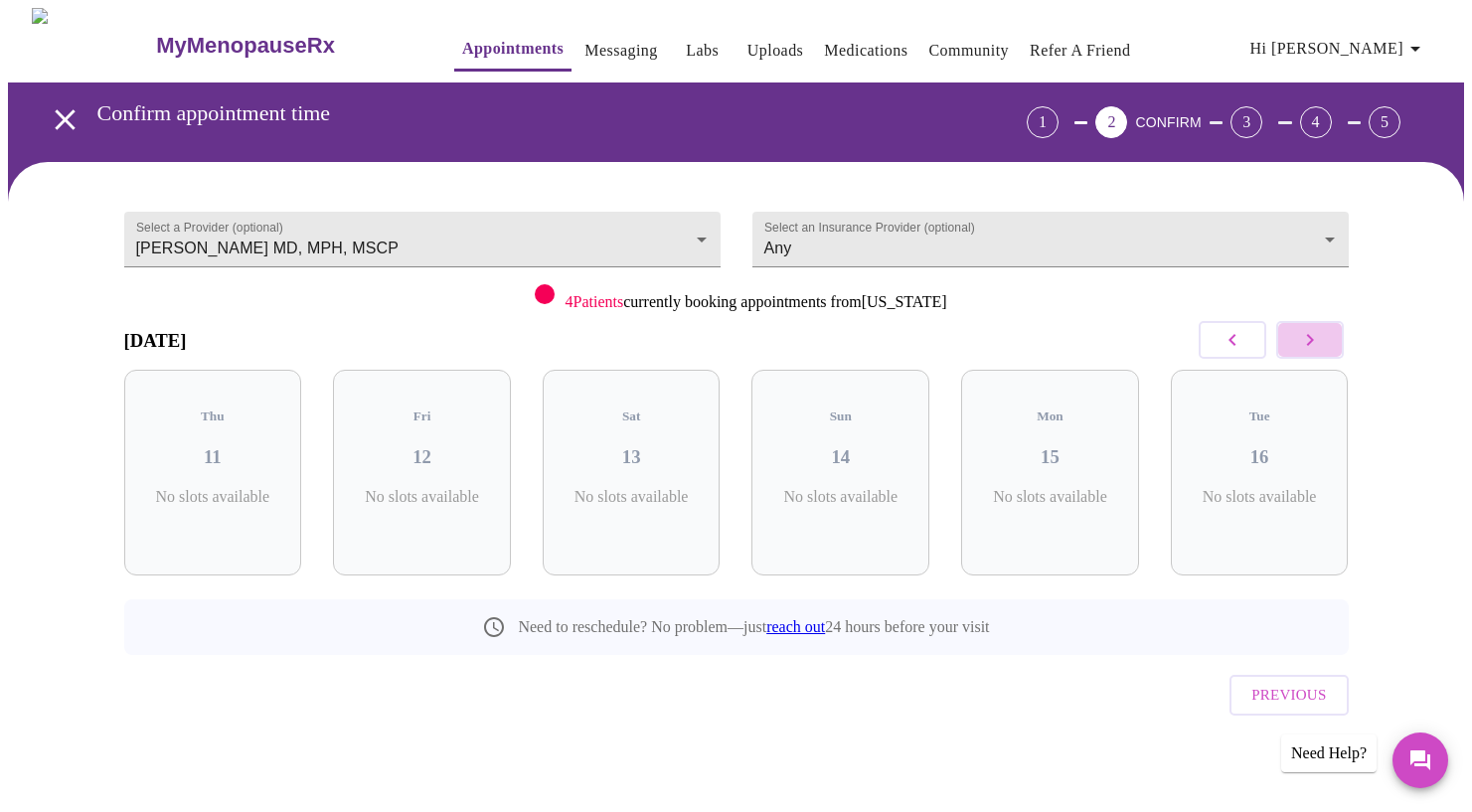 click at bounding box center [1310, 340] 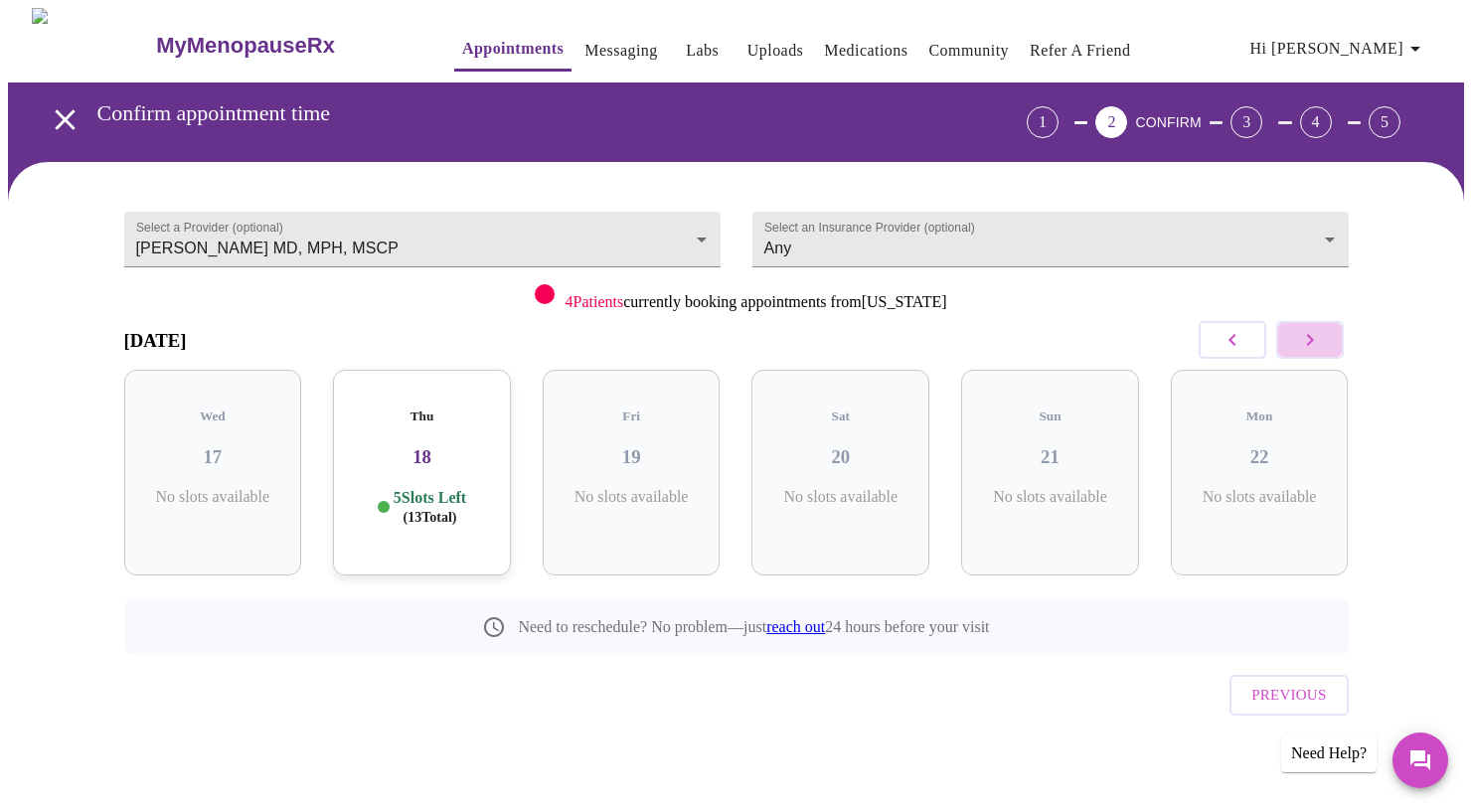 click at bounding box center [1310, 340] 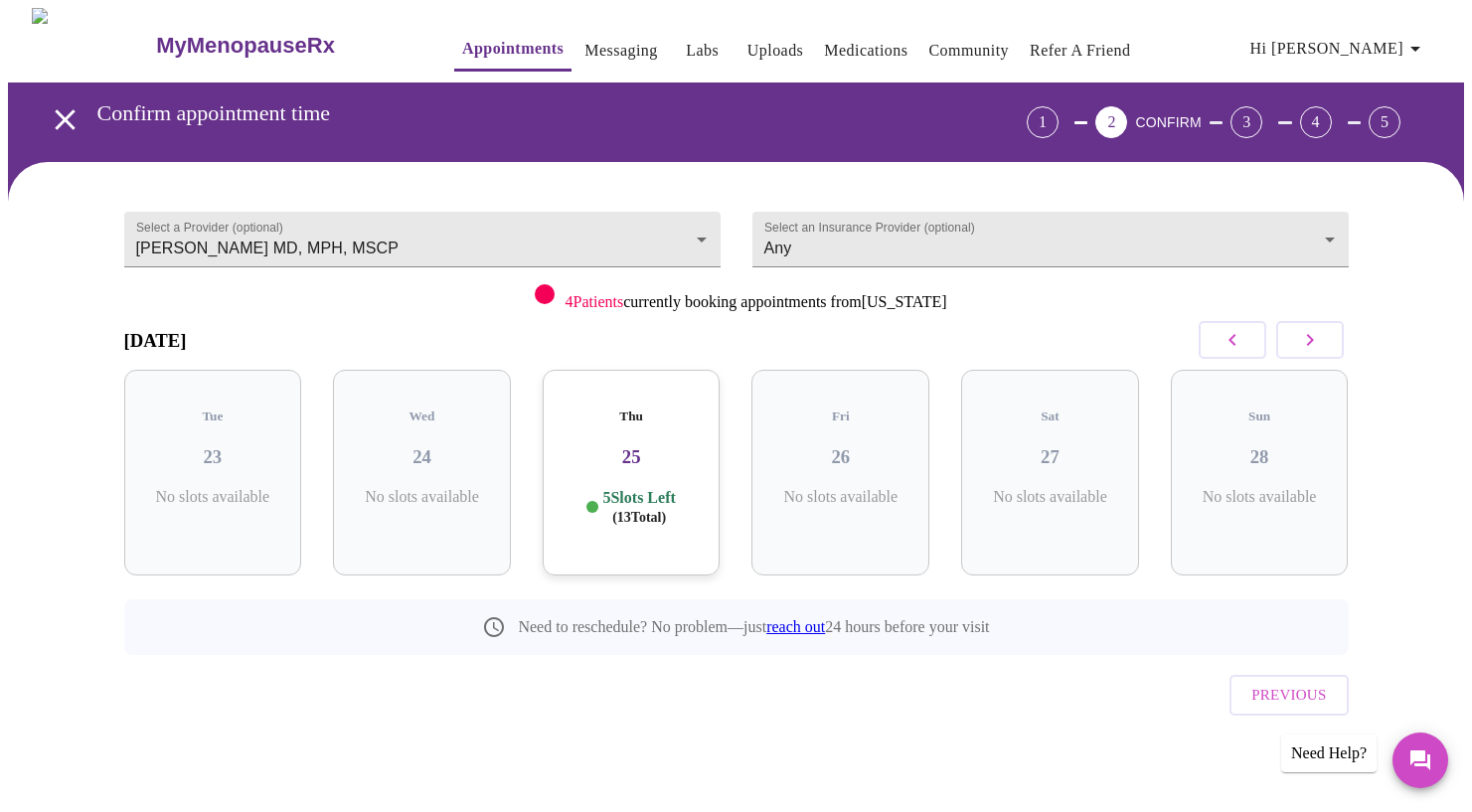 click at bounding box center [1232, 340] 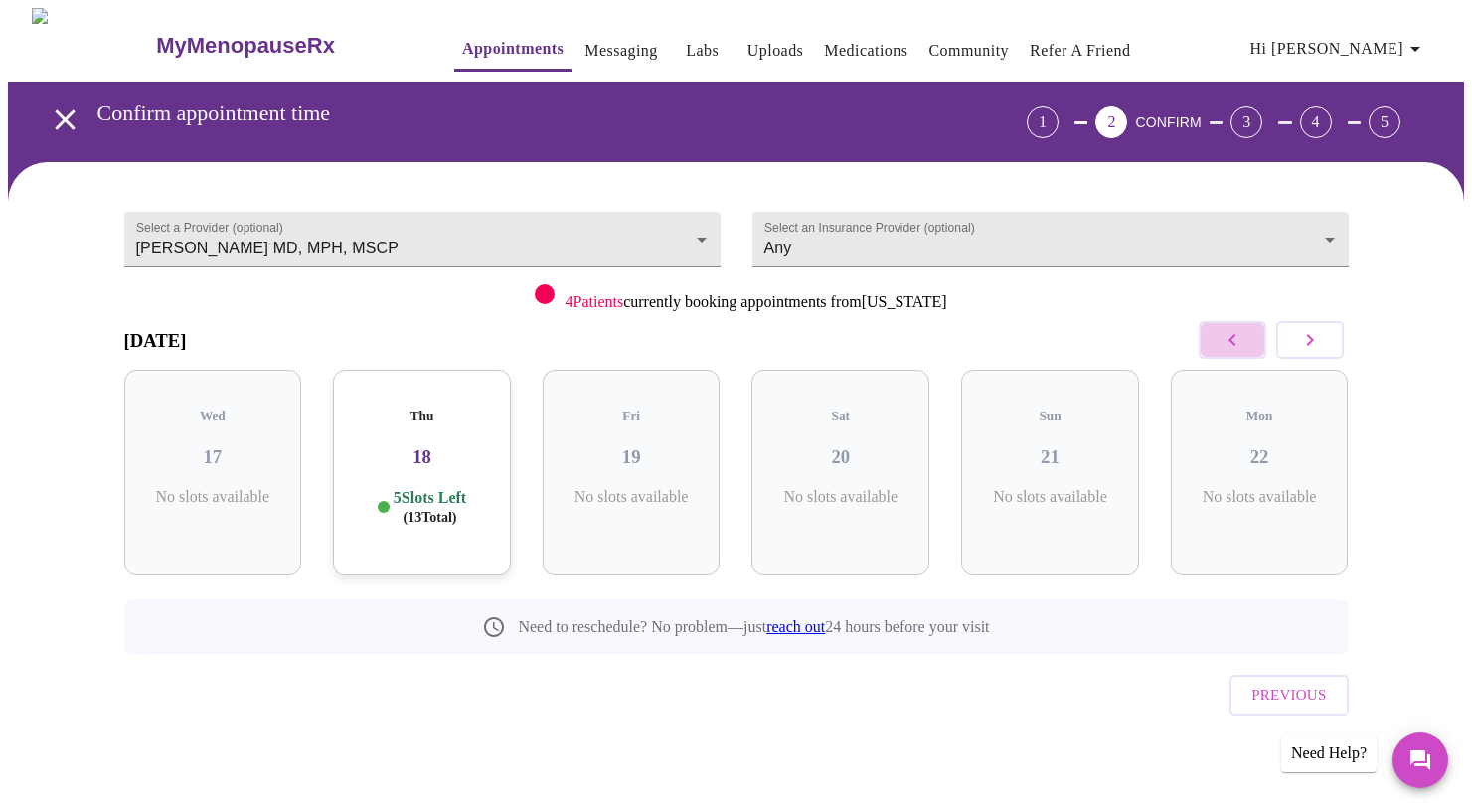 click at bounding box center [1232, 340] 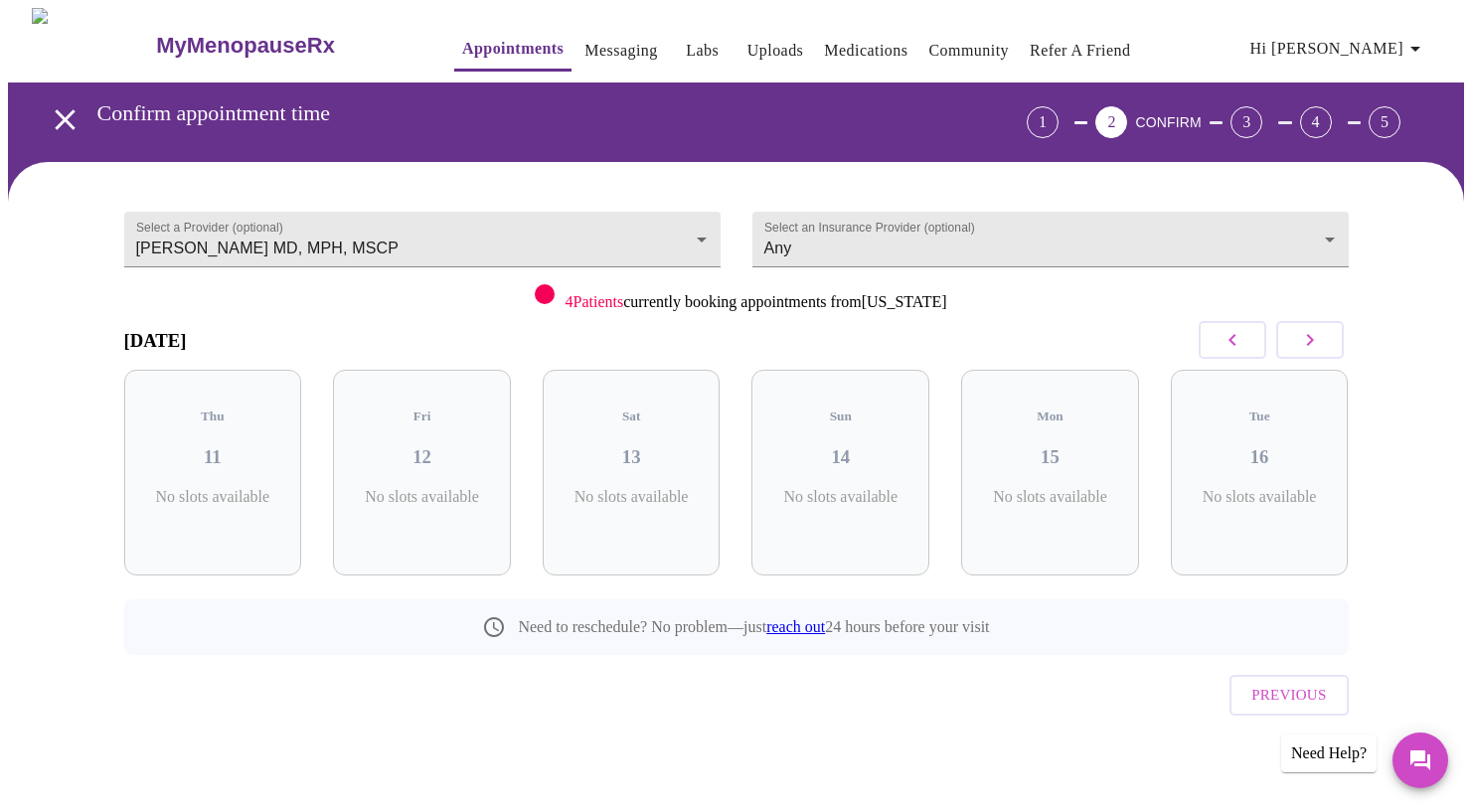 click at bounding box center (1232, 340) 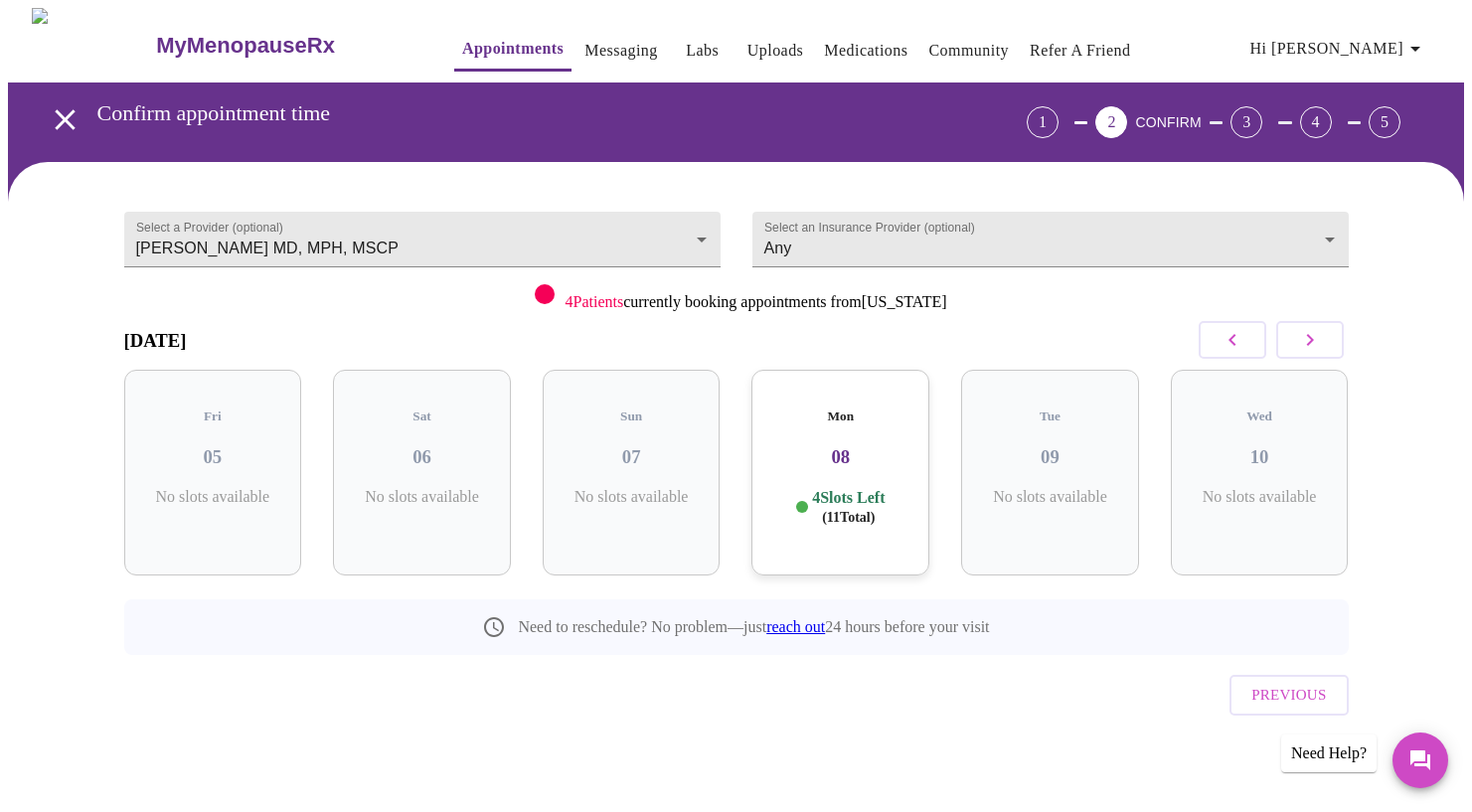 click on "08" at bounding box center [840, 457] 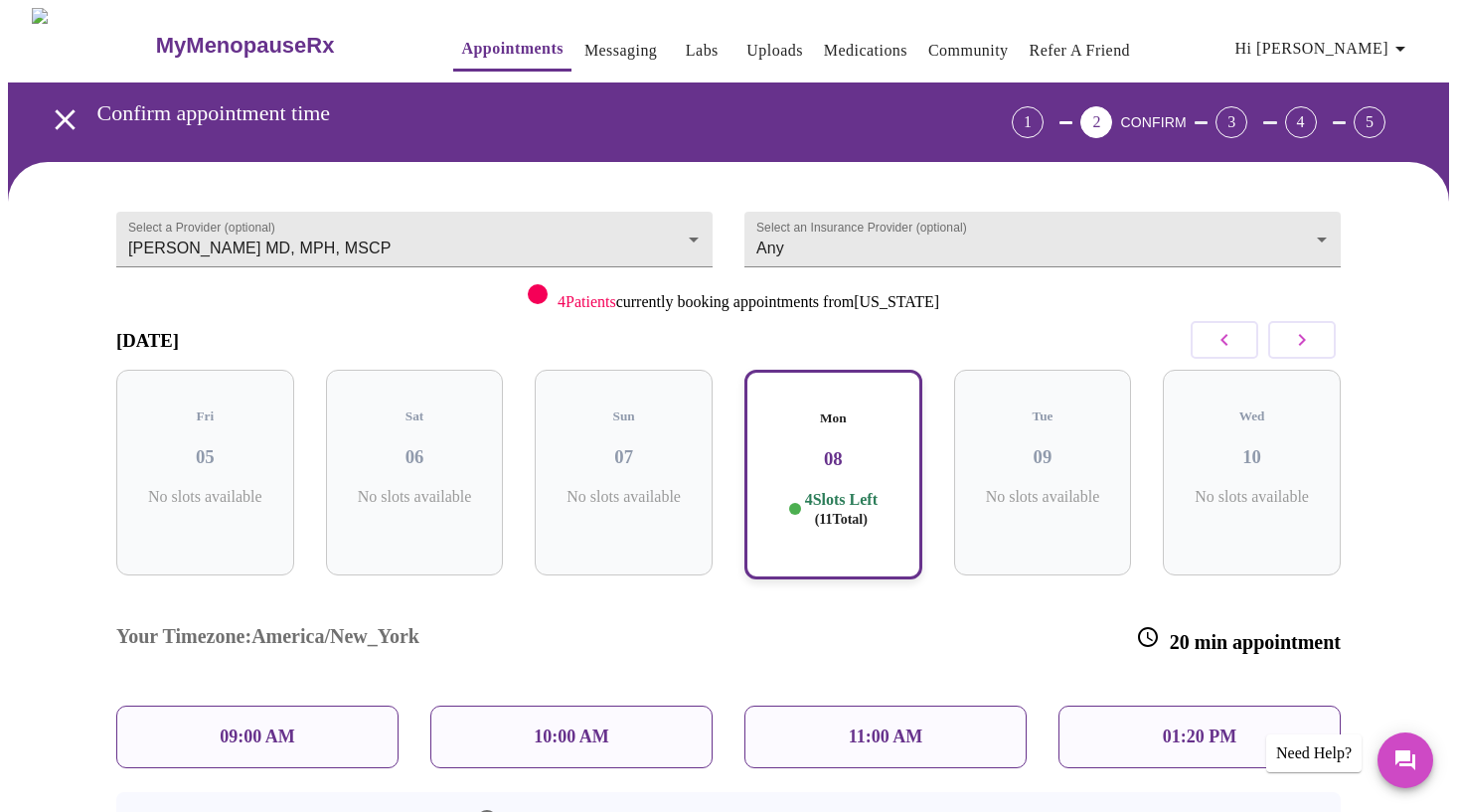 click on "09:00 AM" at bounding box center (257, 736) 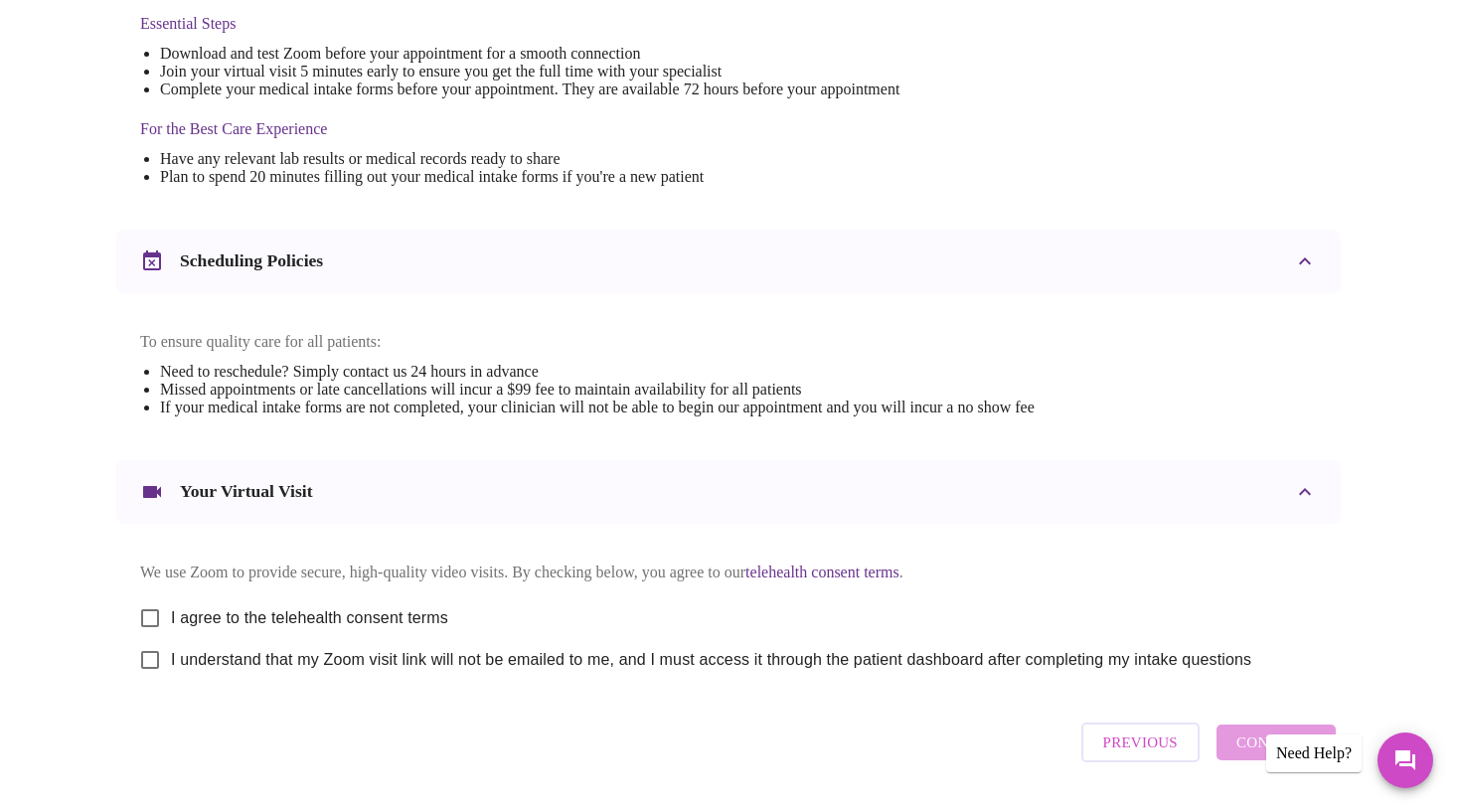 scroll, scrollTop: 587, scrollLeft: 0, axis: vertical 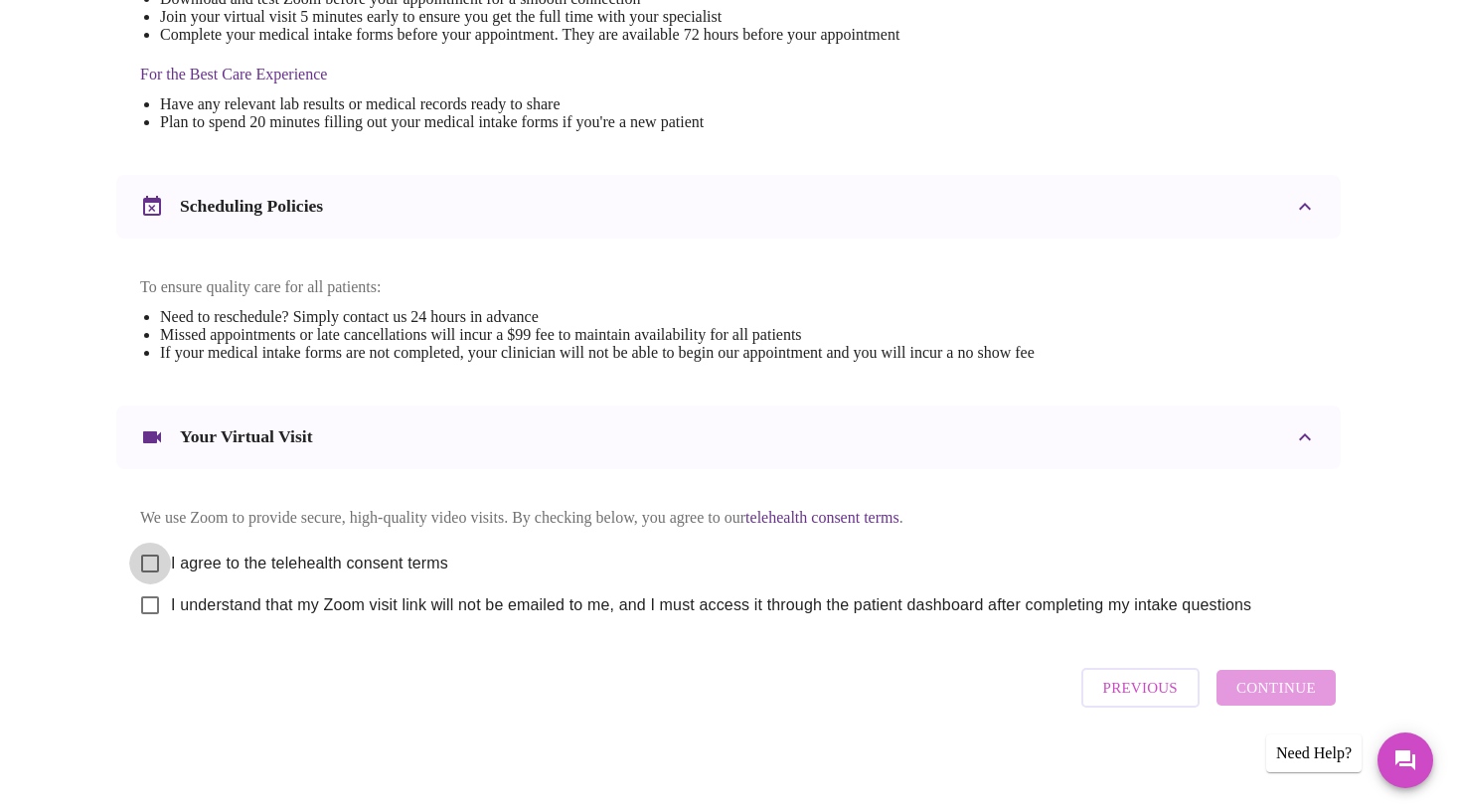 click on "I agree to the telehealth consent terms" at bounding box center (150, 564) 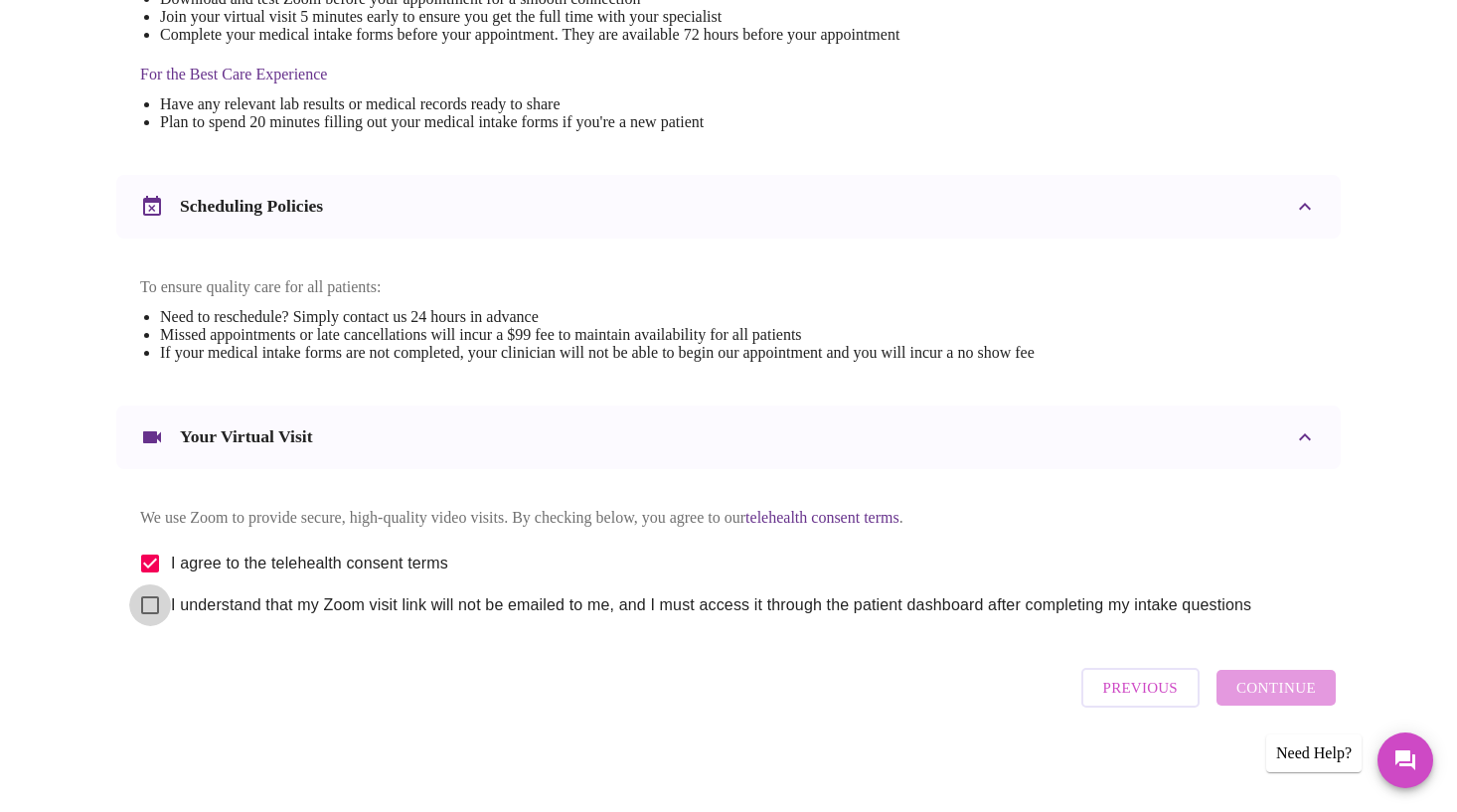 click on "I understand that my Zoom visit link will not be emailed to me, and I must access it through the patient dashboard after completing my intake questions" at bounding box center (150, 605) 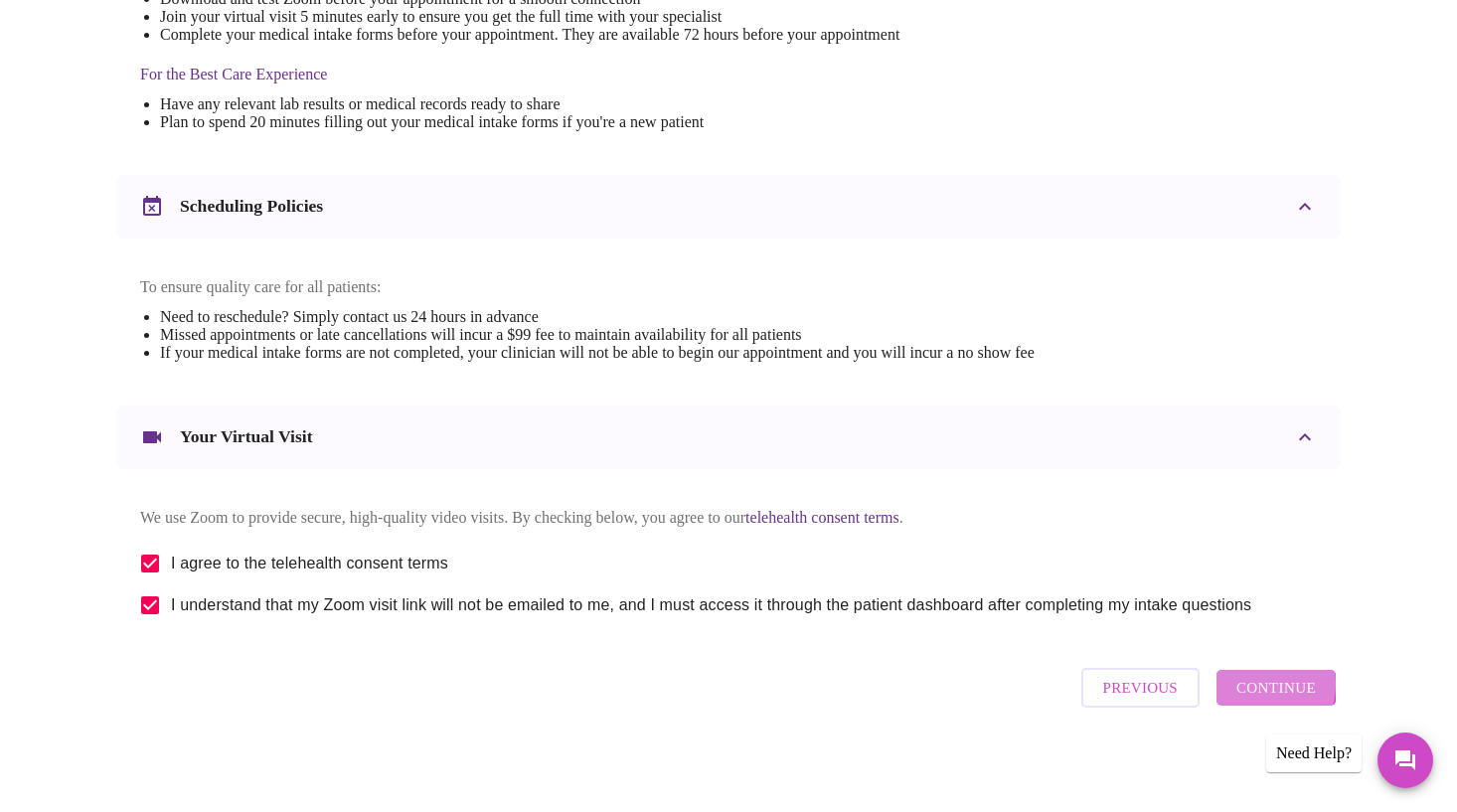 click on "Continue" at bounding box center (1276, 688) 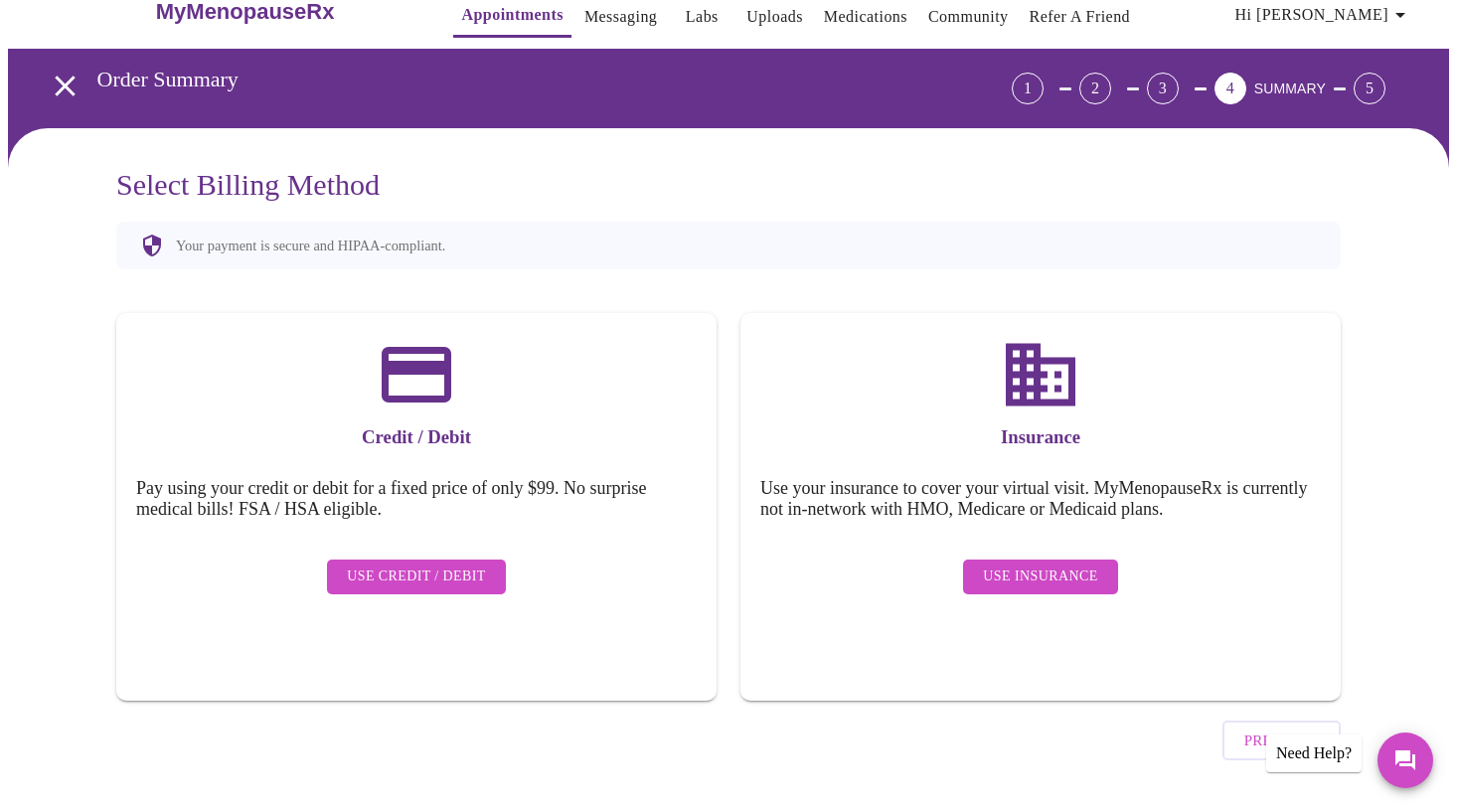 click on "Use Insurance" at bounding box center (1040, 576) 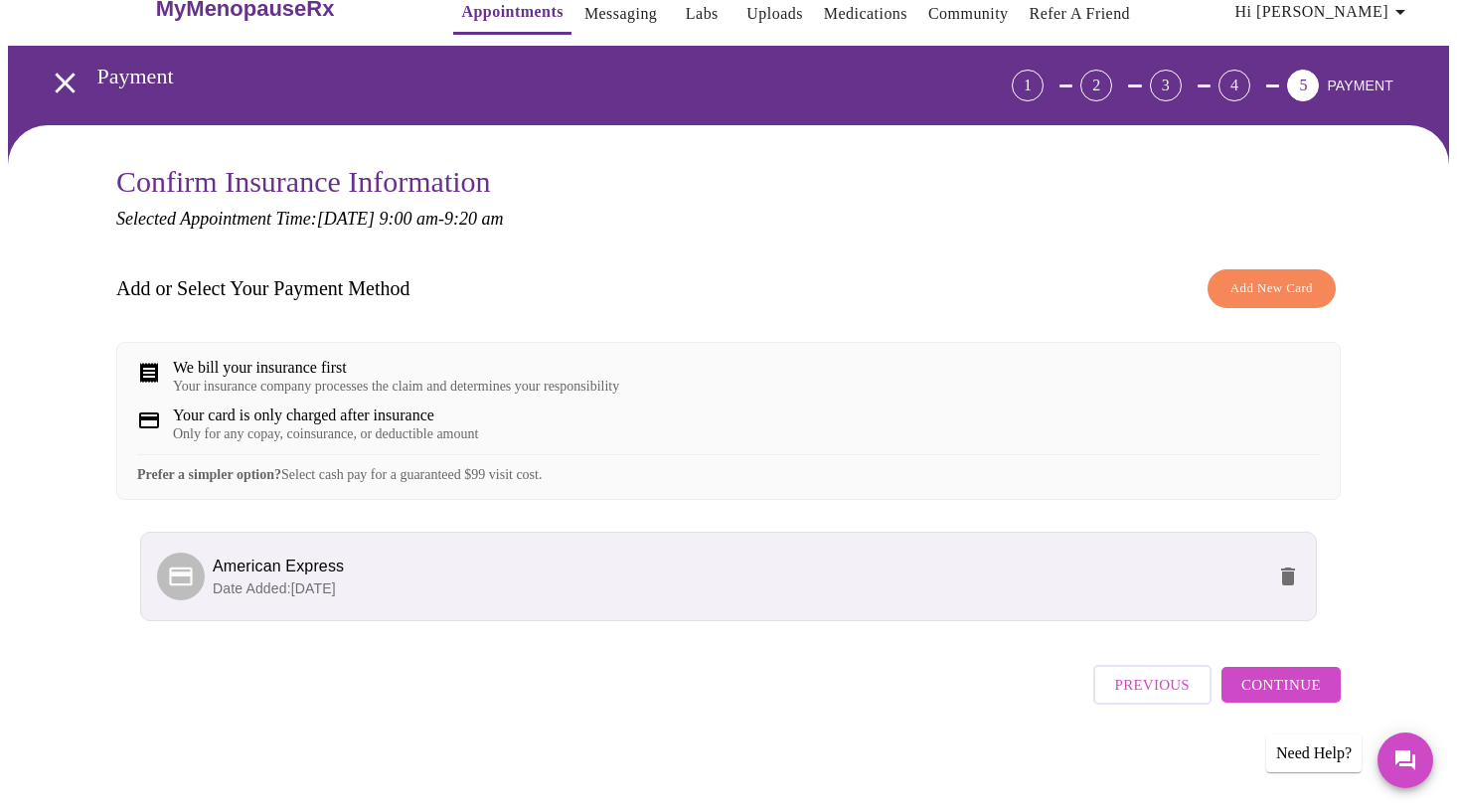 scroll, scrollTop: 54, scrollLeft: 0, axis: vertical 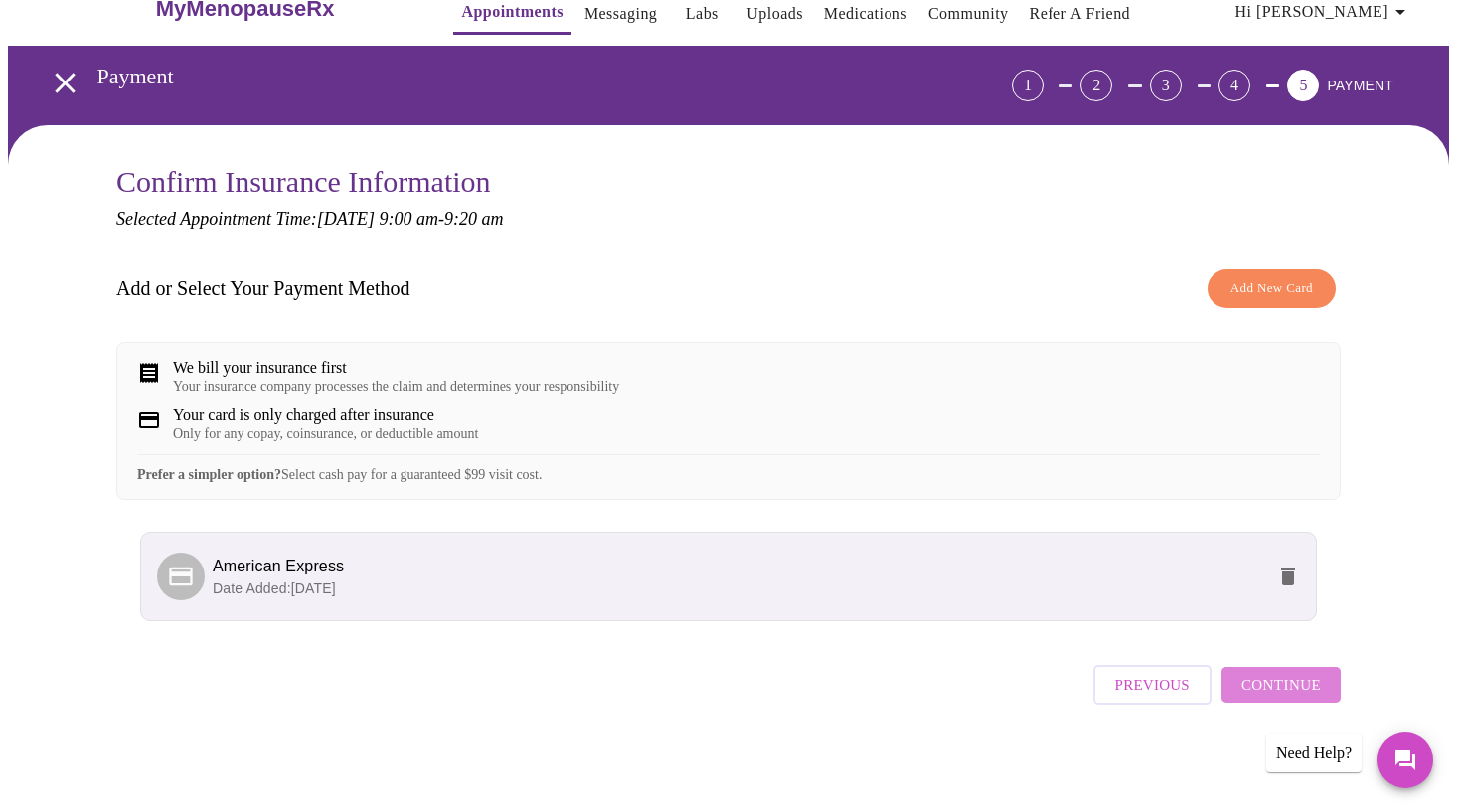 click on "Continue" at bounding box center [1281, 685] 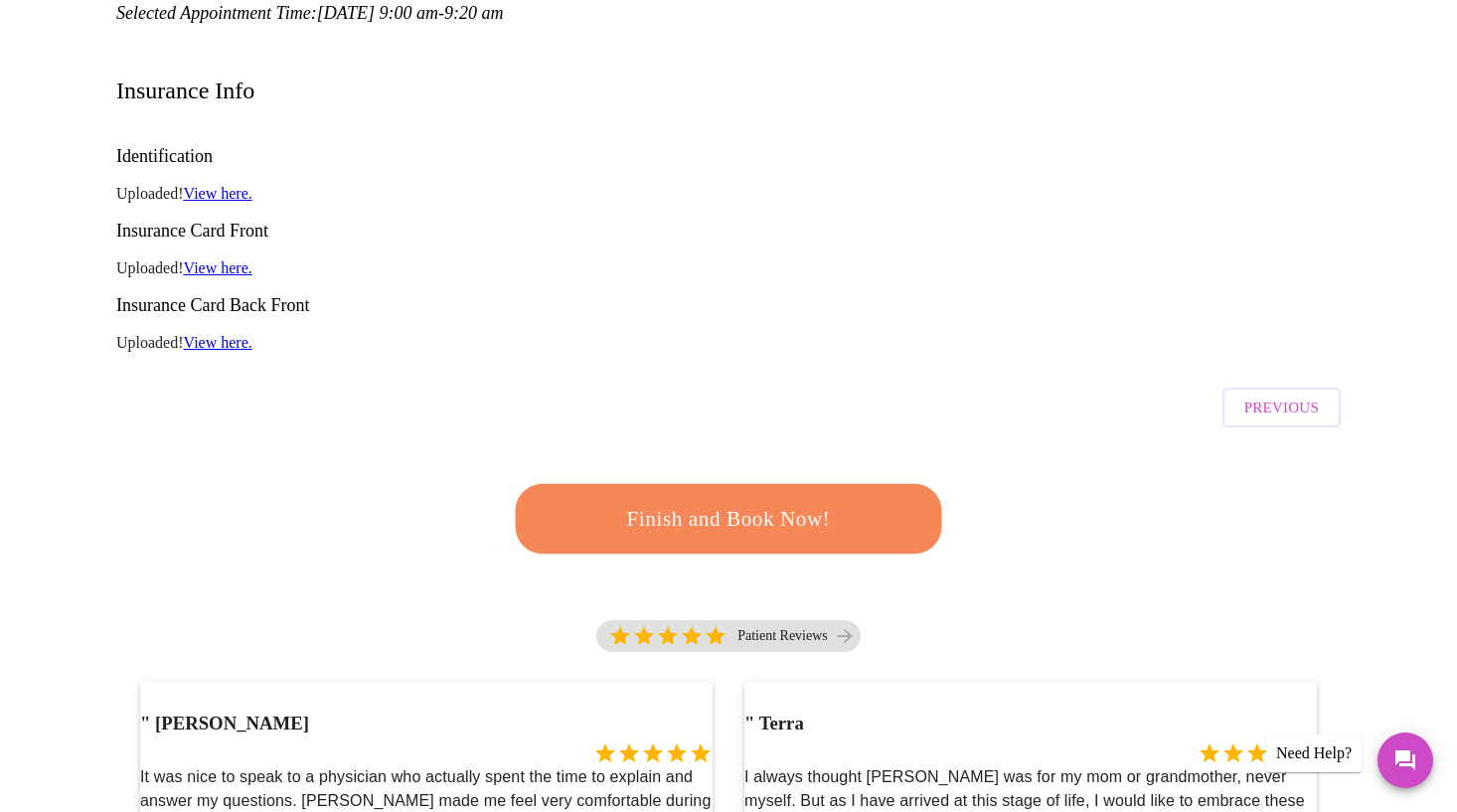 scroll, scrollTop: 170, scrollLeft: 0, axis: vertical 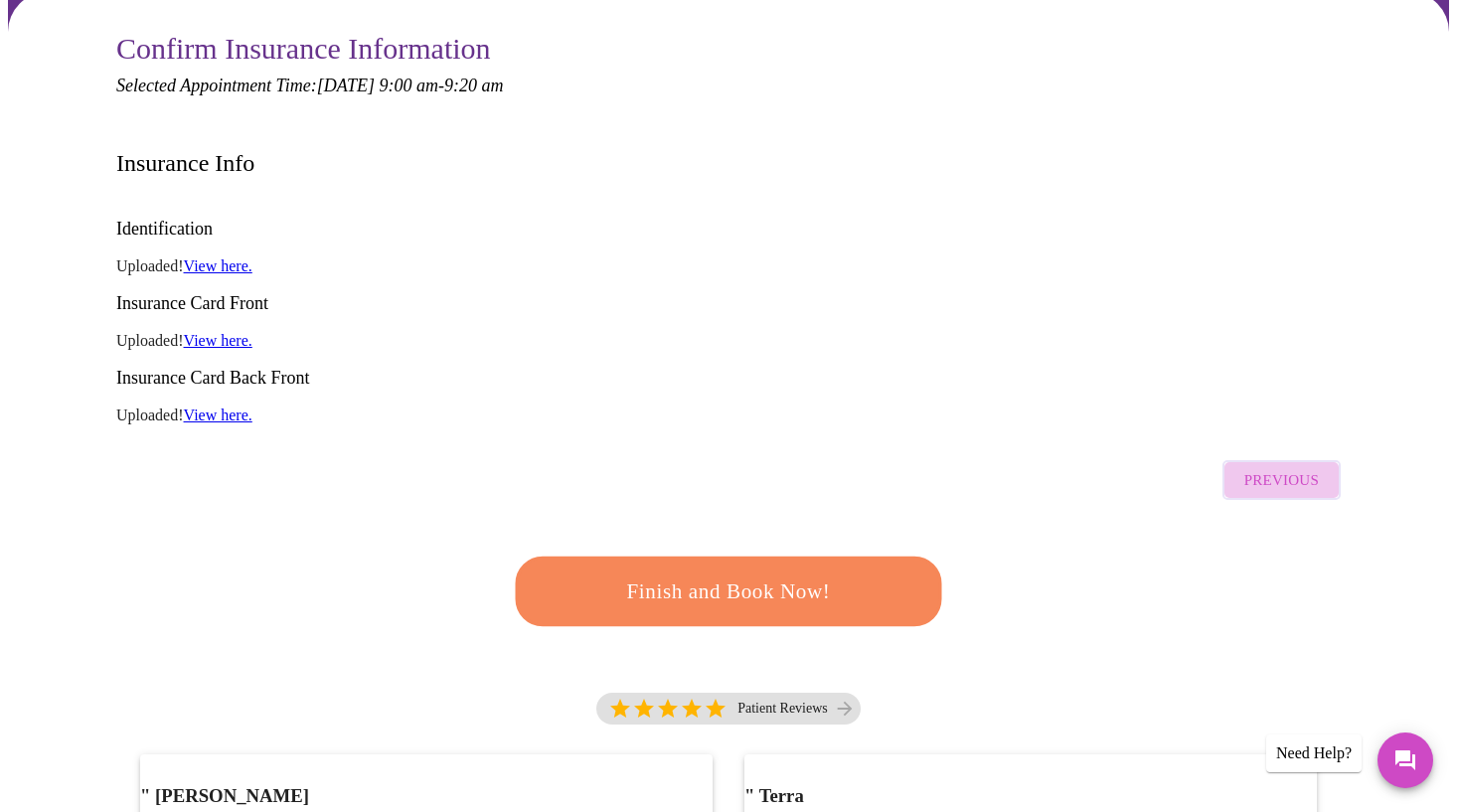 click on "Previous" at bounding box center (1281, 480) 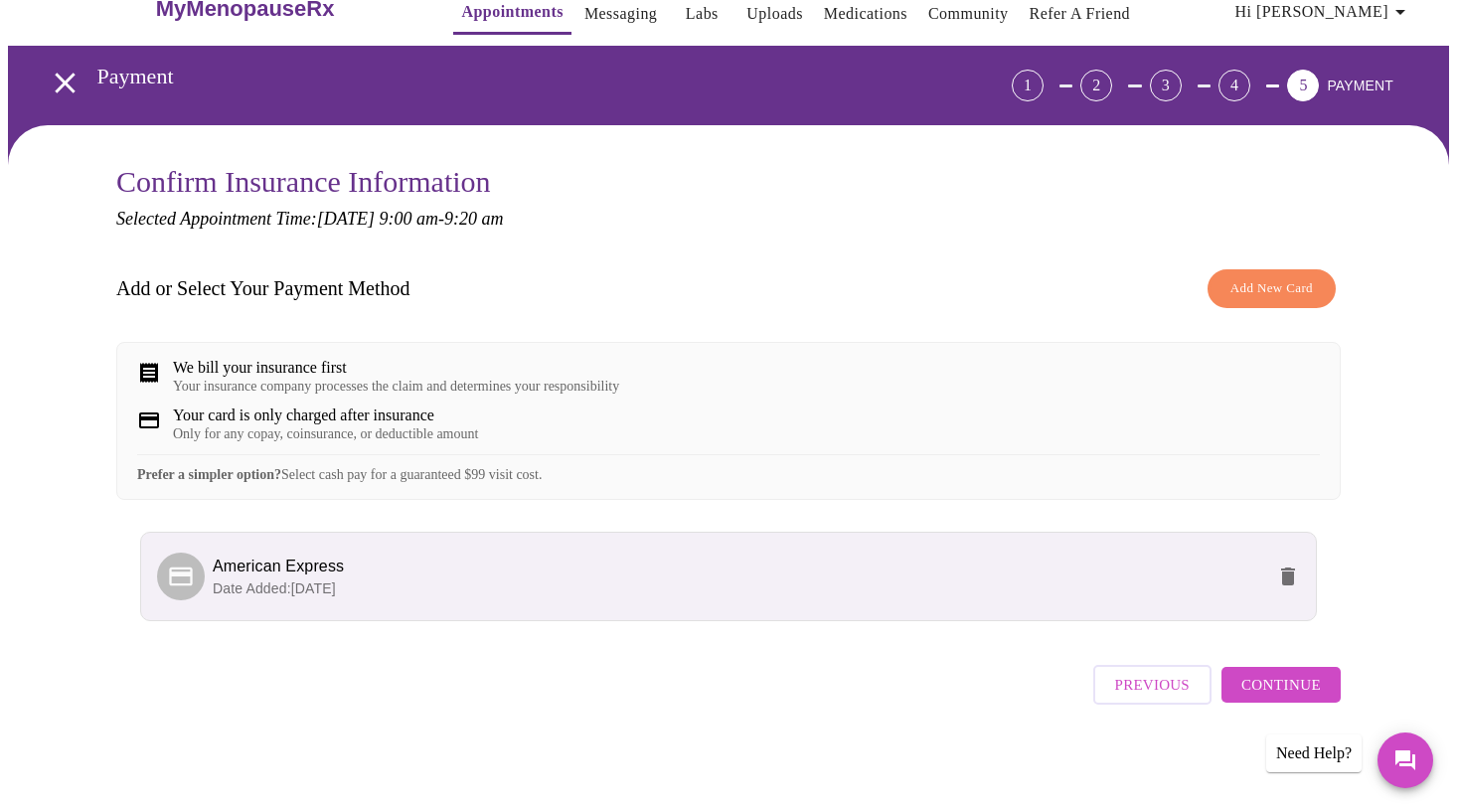 scroll, scrollTop: 54, scrollLeft: 0, axis: vertical 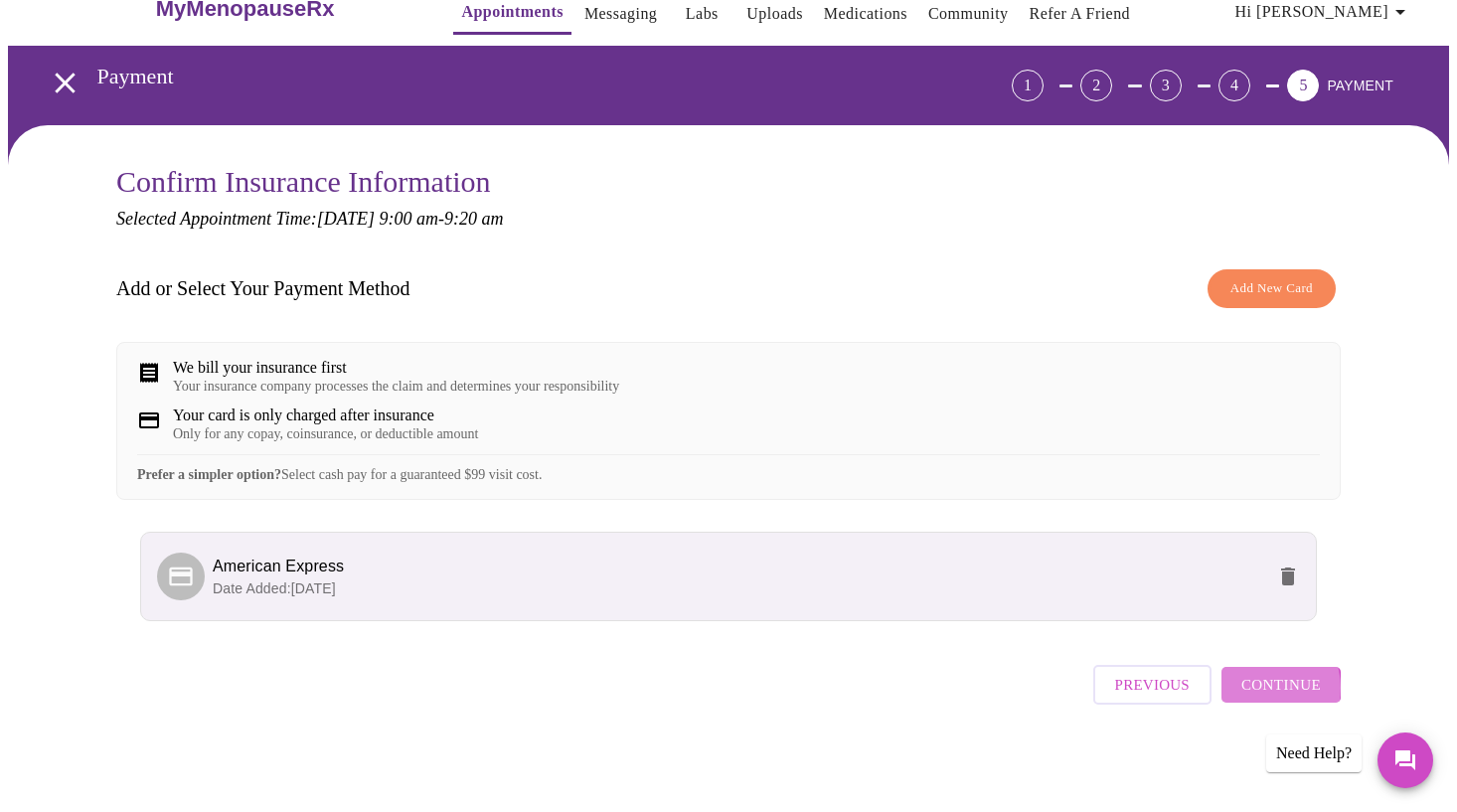click on "Continue" at bounding box center (1281, 685) 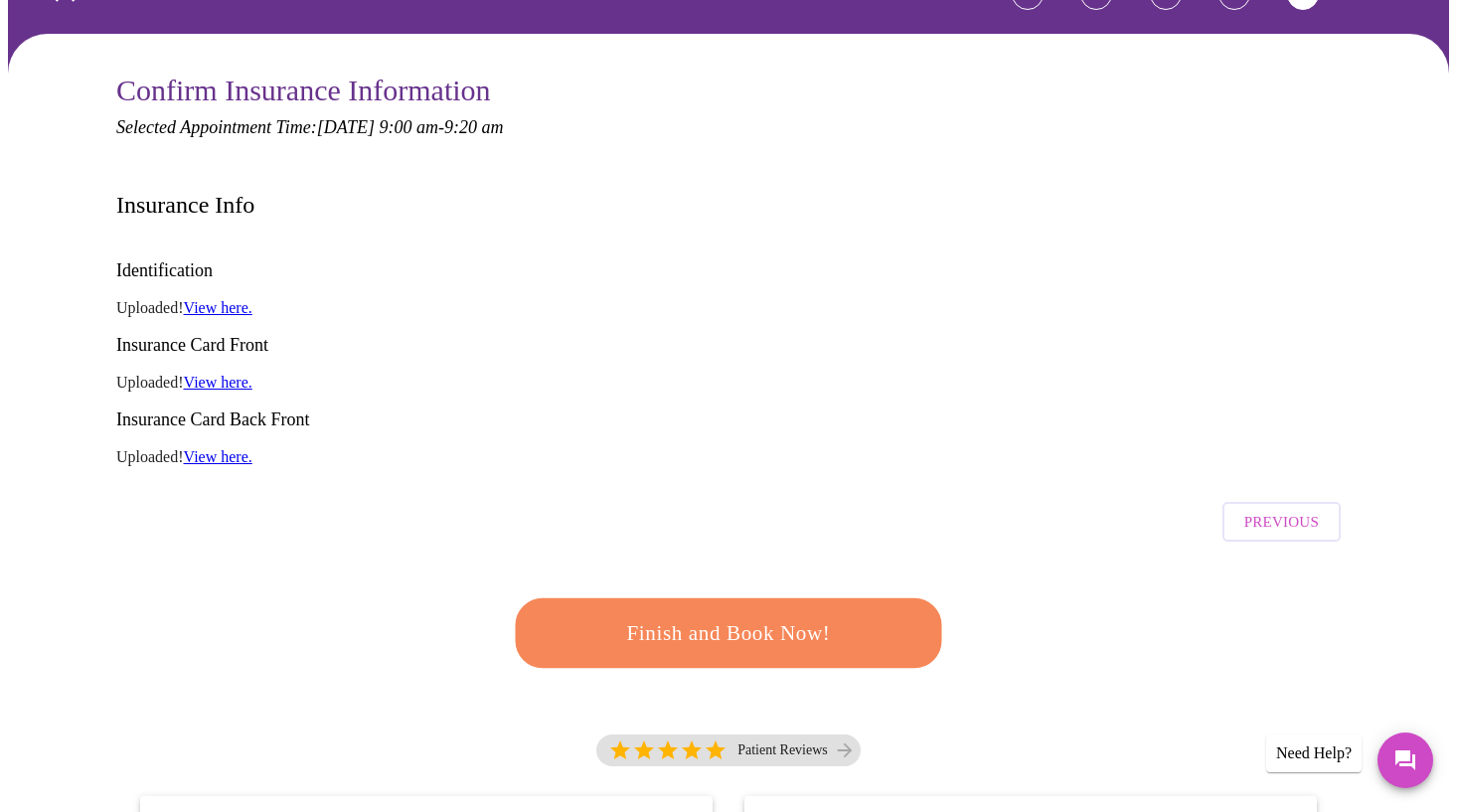 scroll, scrollTop: 129, scrollLeft: 0, axis: vertical 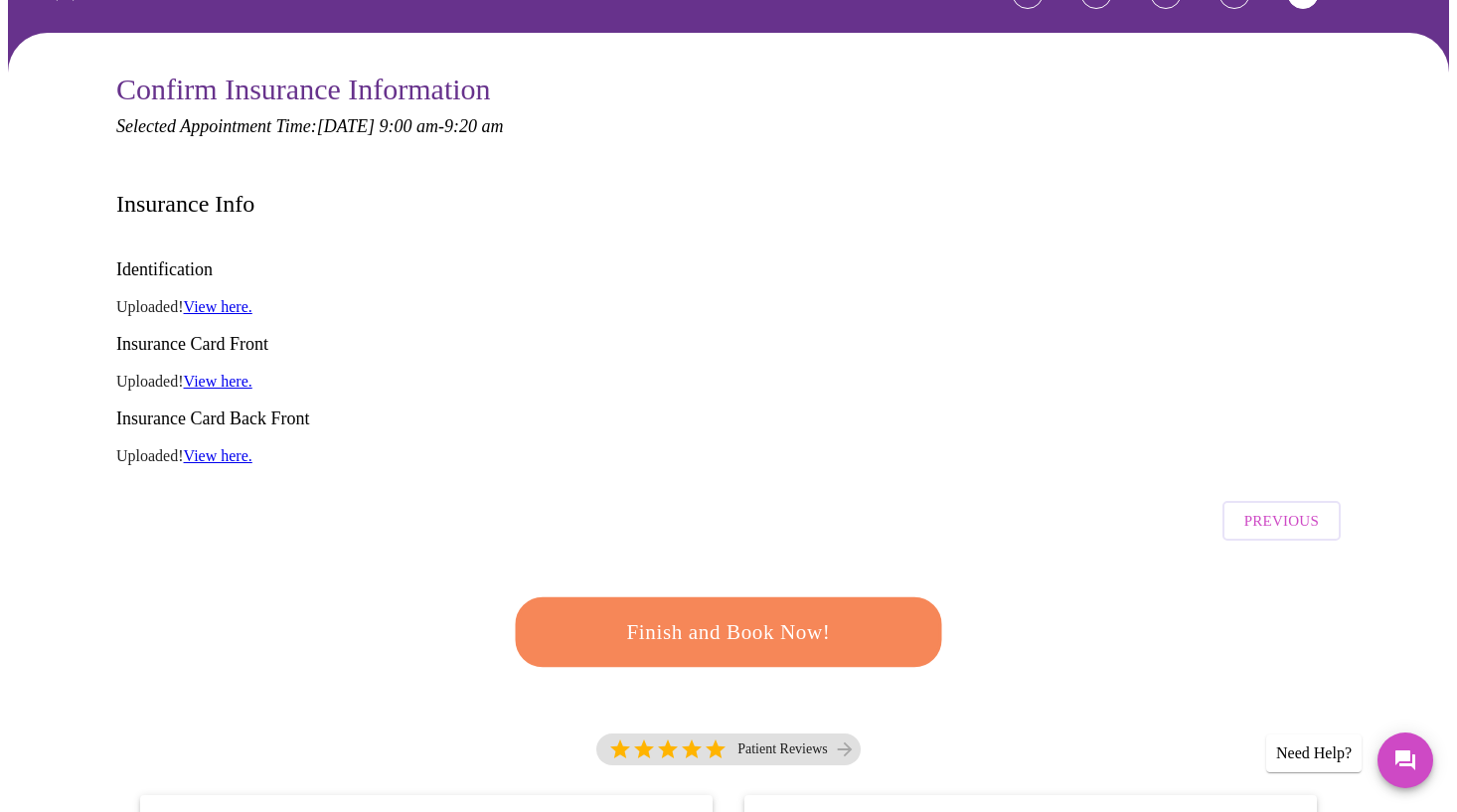 click on "View here." at bounding box center [218, 306] 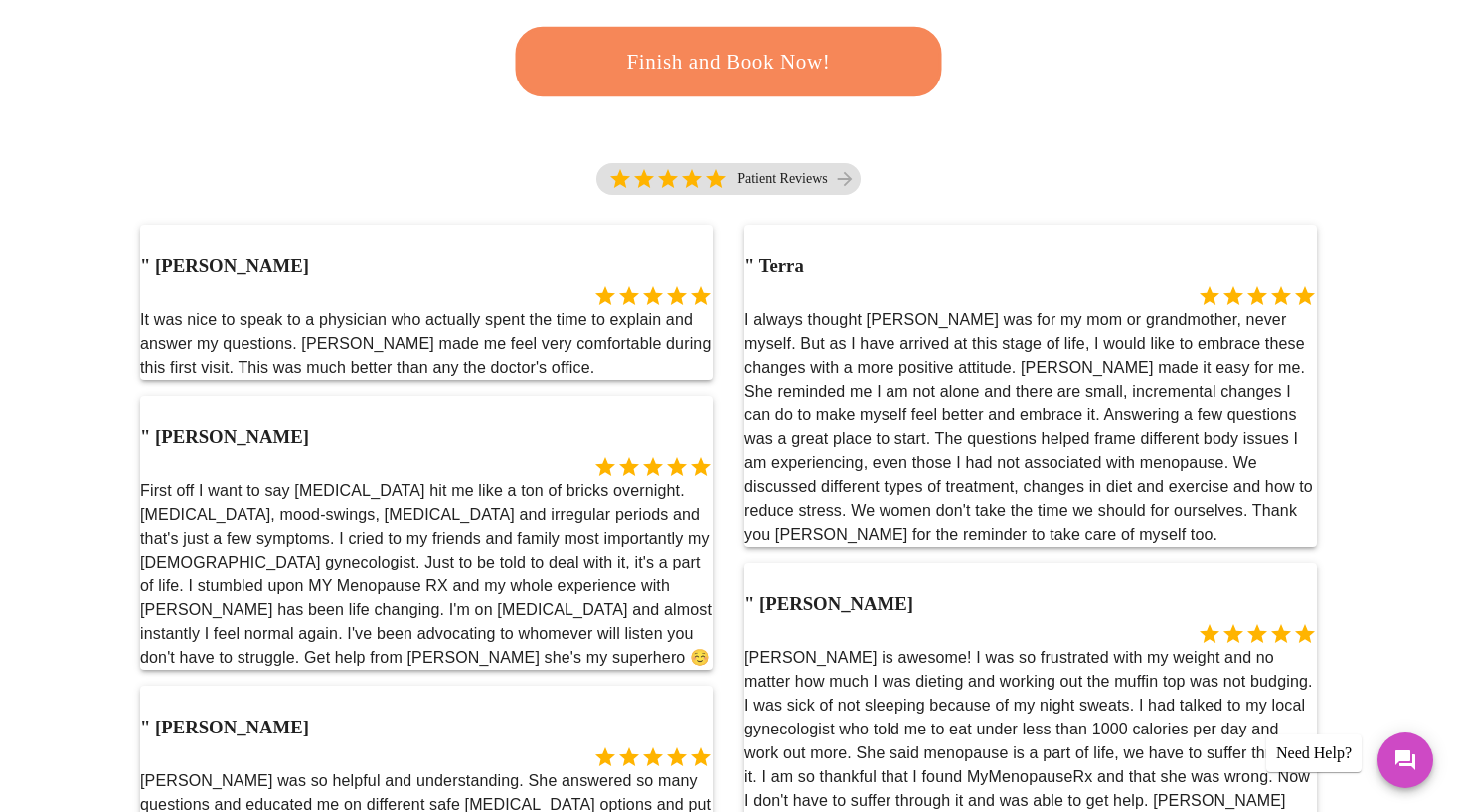 scroll, scrollTop: 0, scrollLeft: 0, axis: both 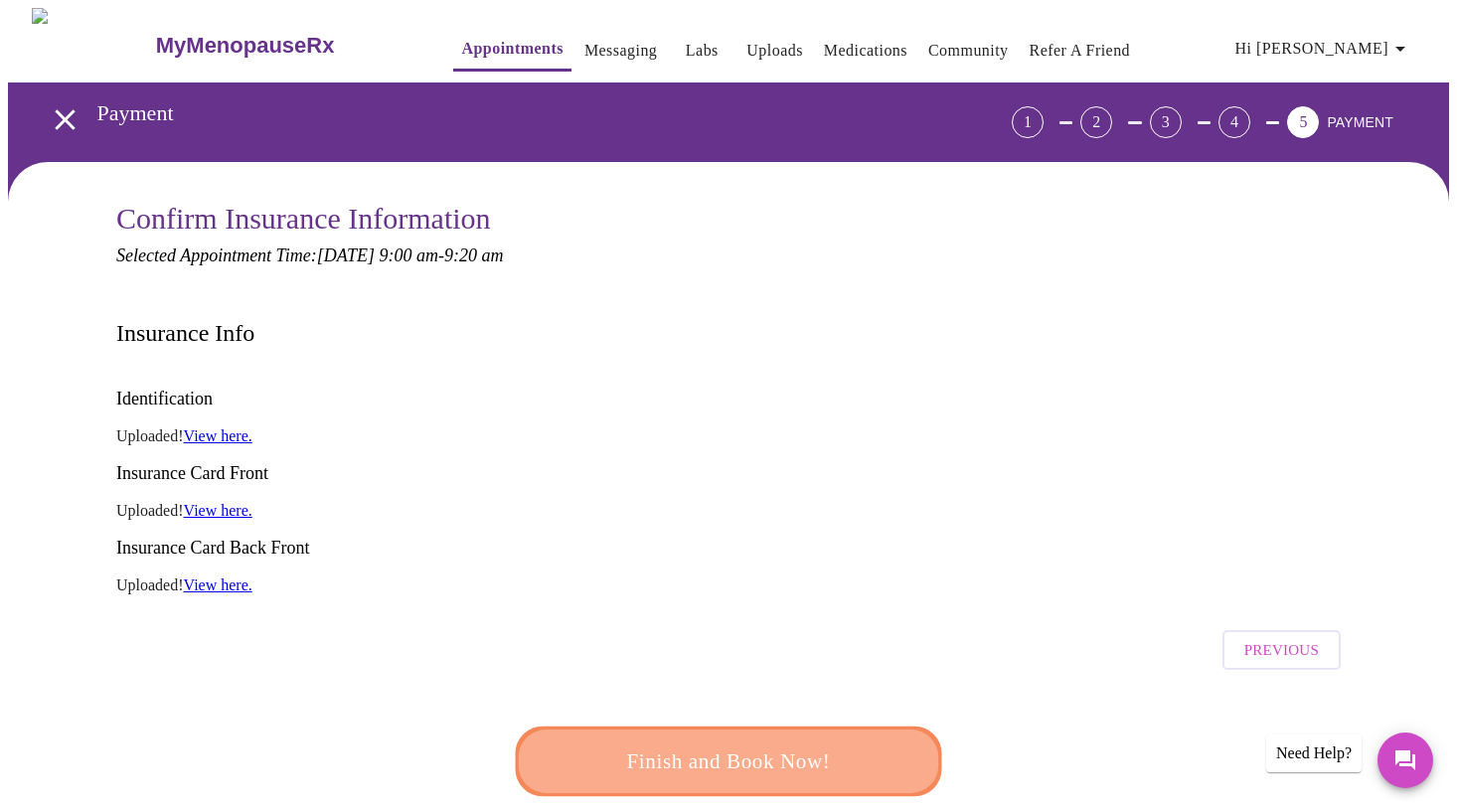 click on "Finish and Book Now!" at bounding box center [728, 761] 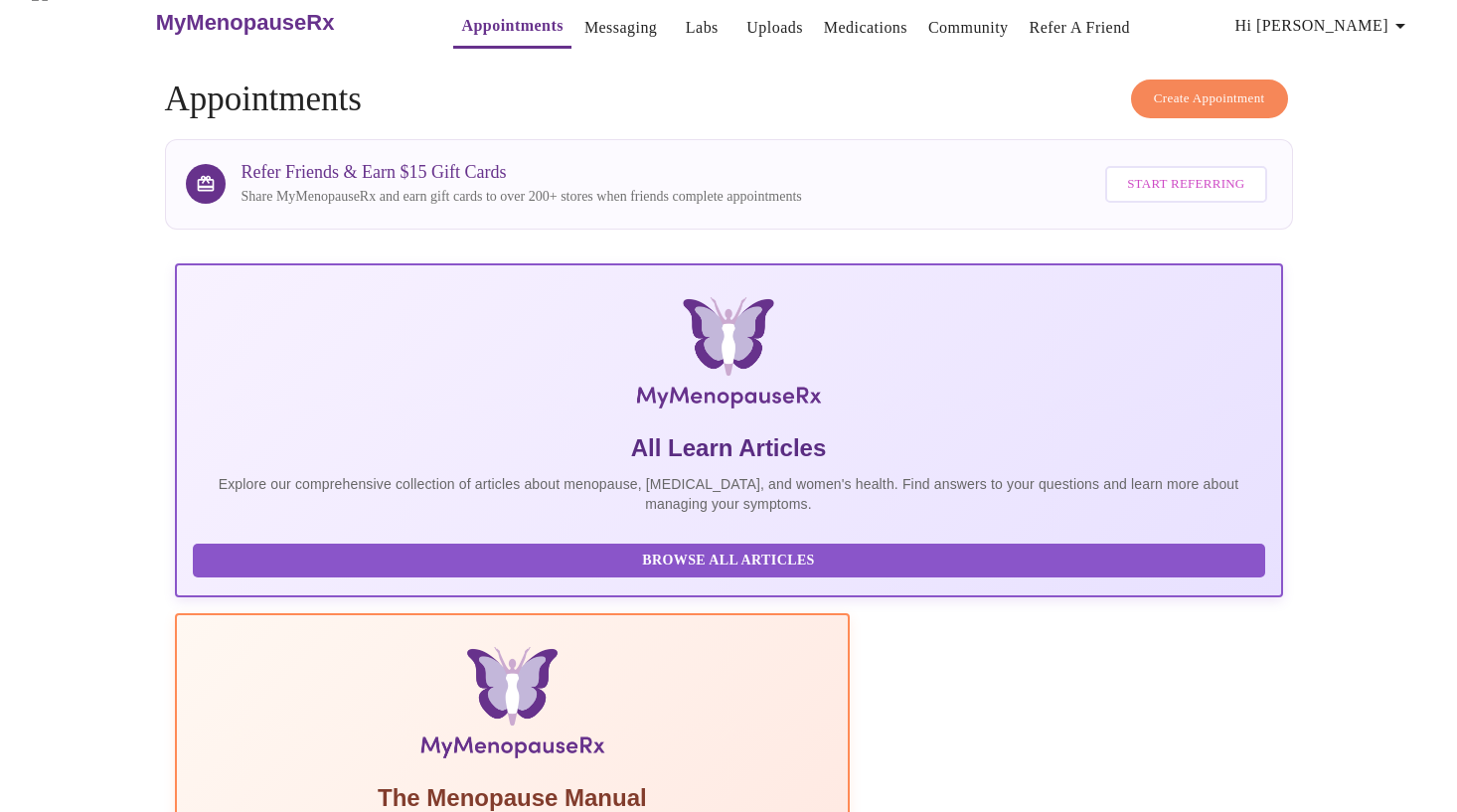 scroll, scrollTop: 0, scrollLeft: 0, axis: both 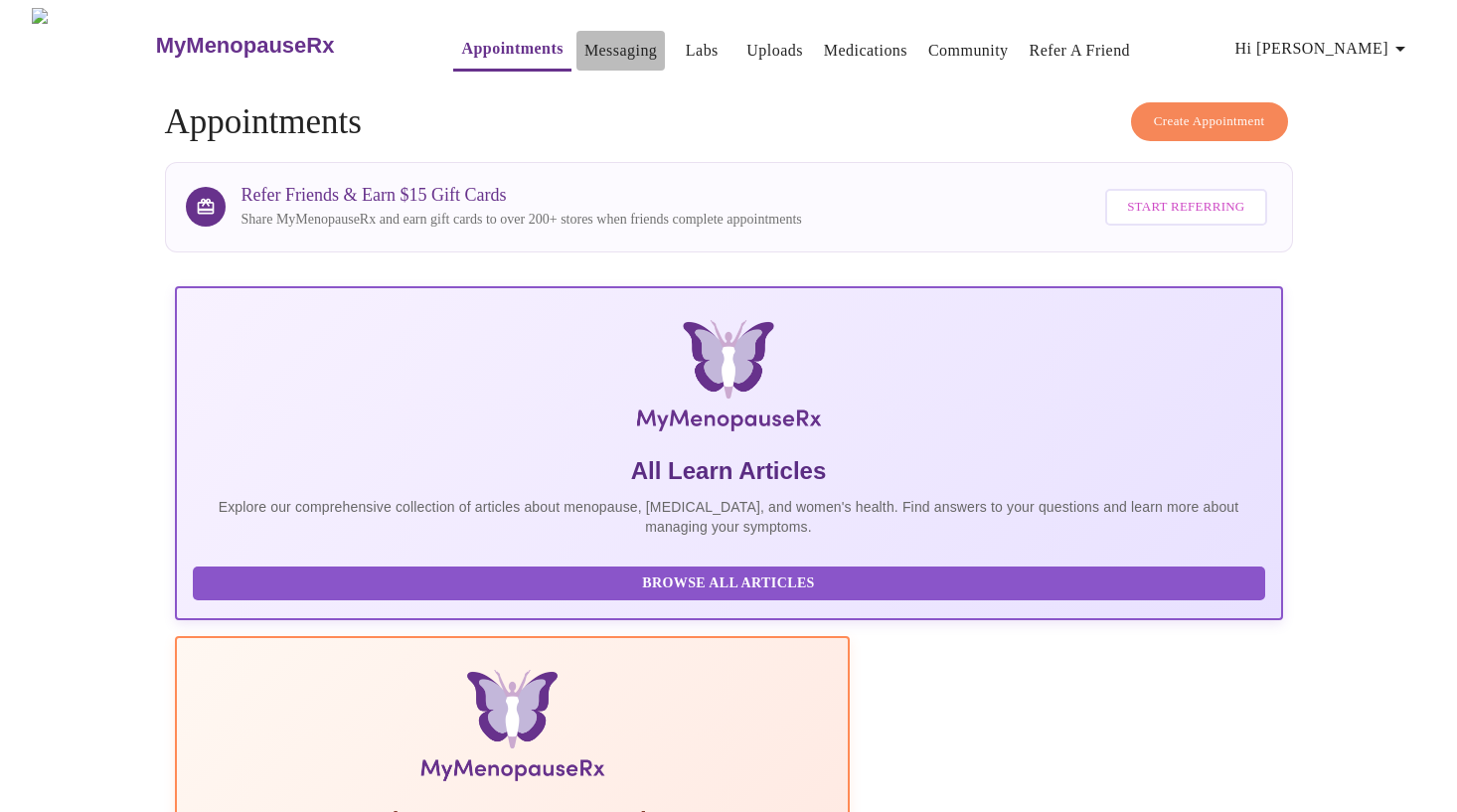 click on "Messaging" at bounding box center (620, 51) 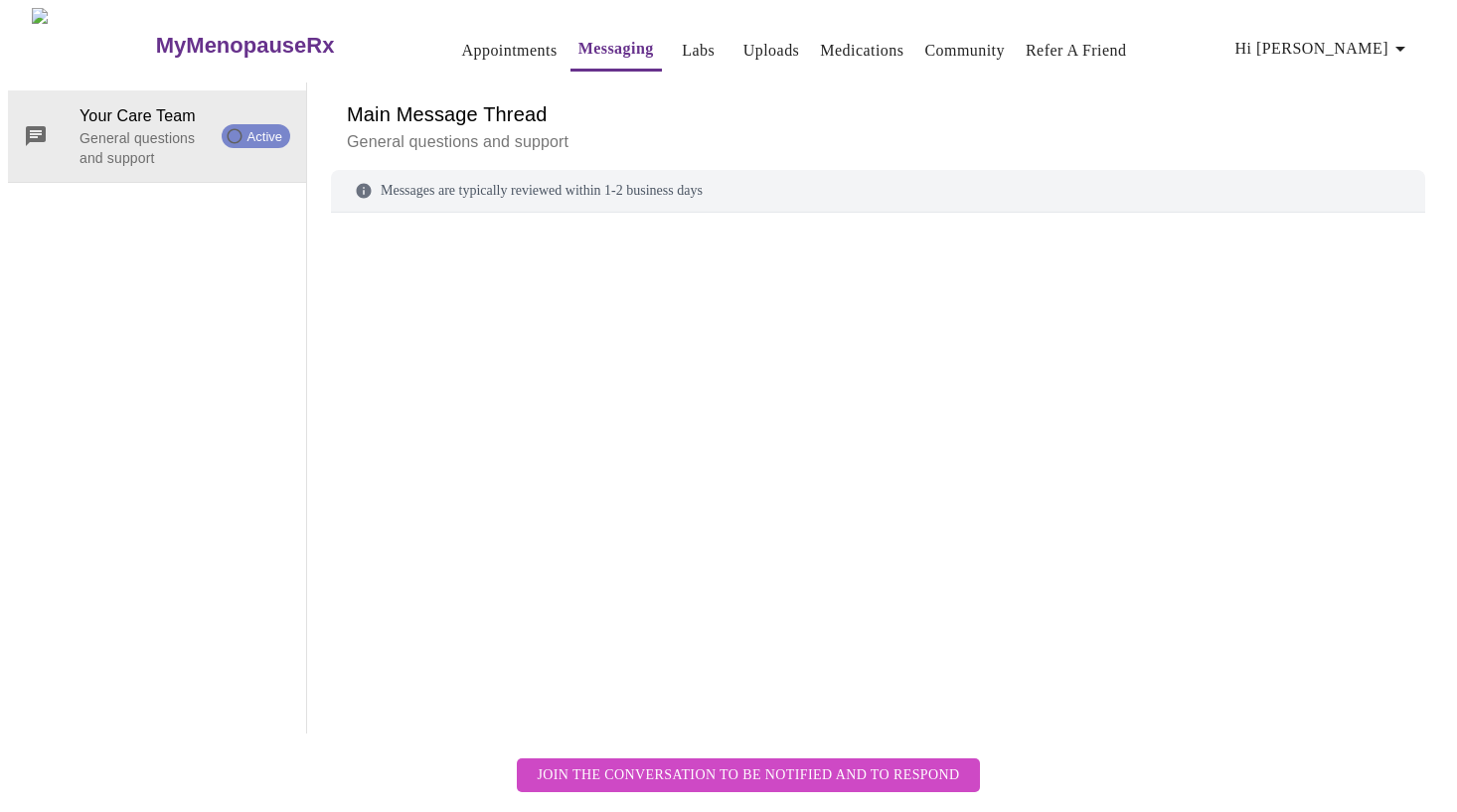 scroll, scrollTop: 75, scrollLeft: 0, axis: vertical 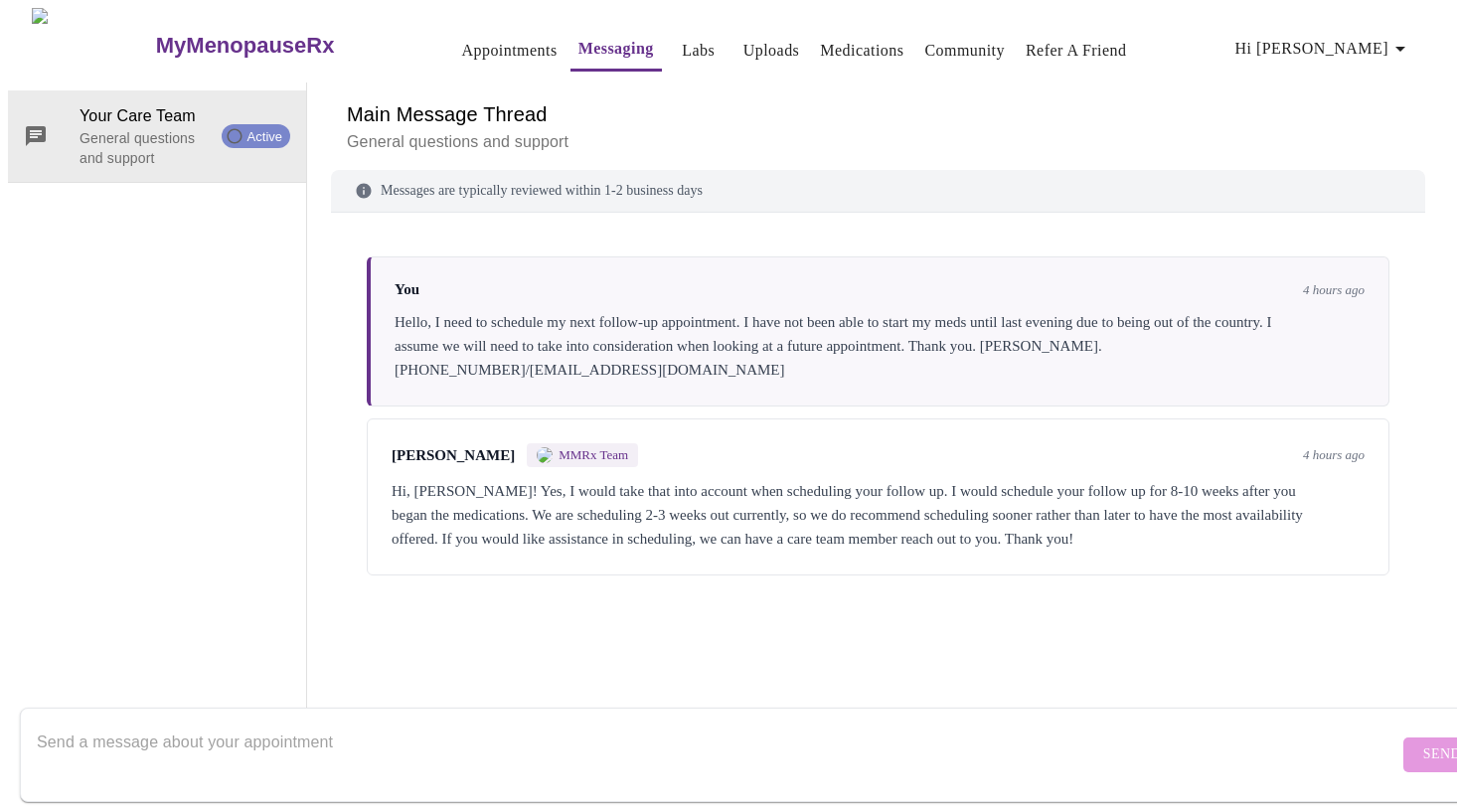 click at bounding box center [718, 754] 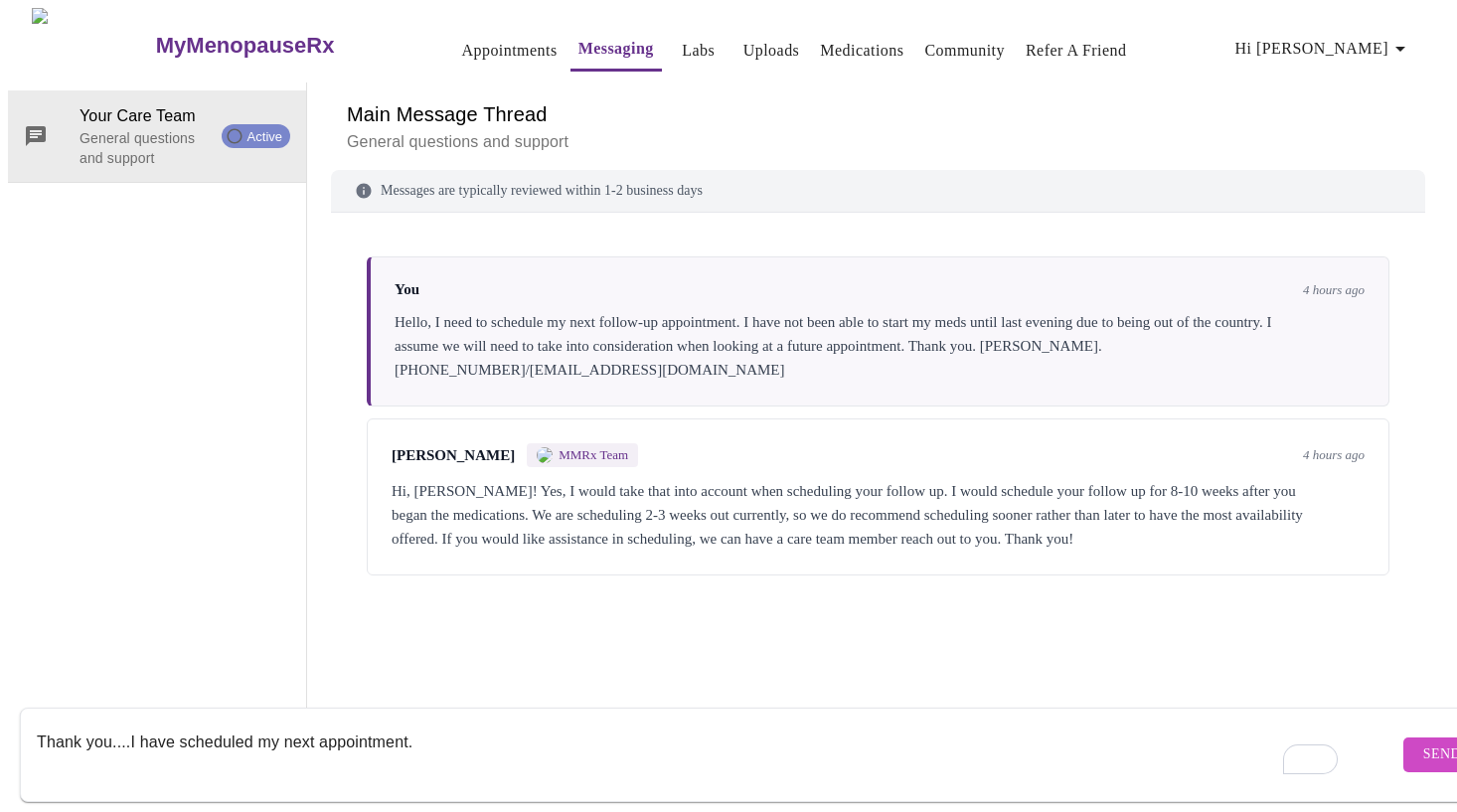 type on "Thank you....I have scheduled my next appointment." 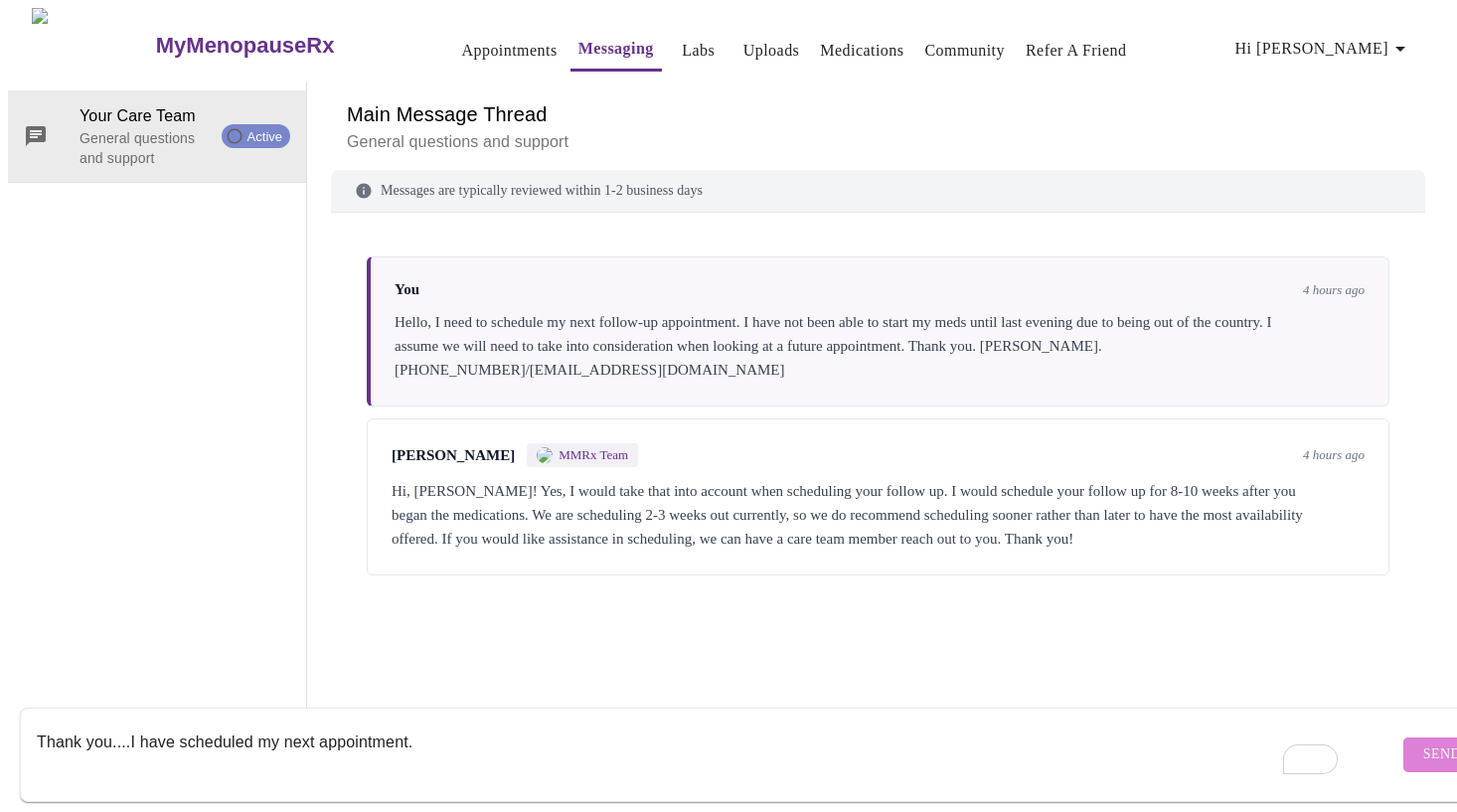 click on "Send" at bounding box center (1442, 754) 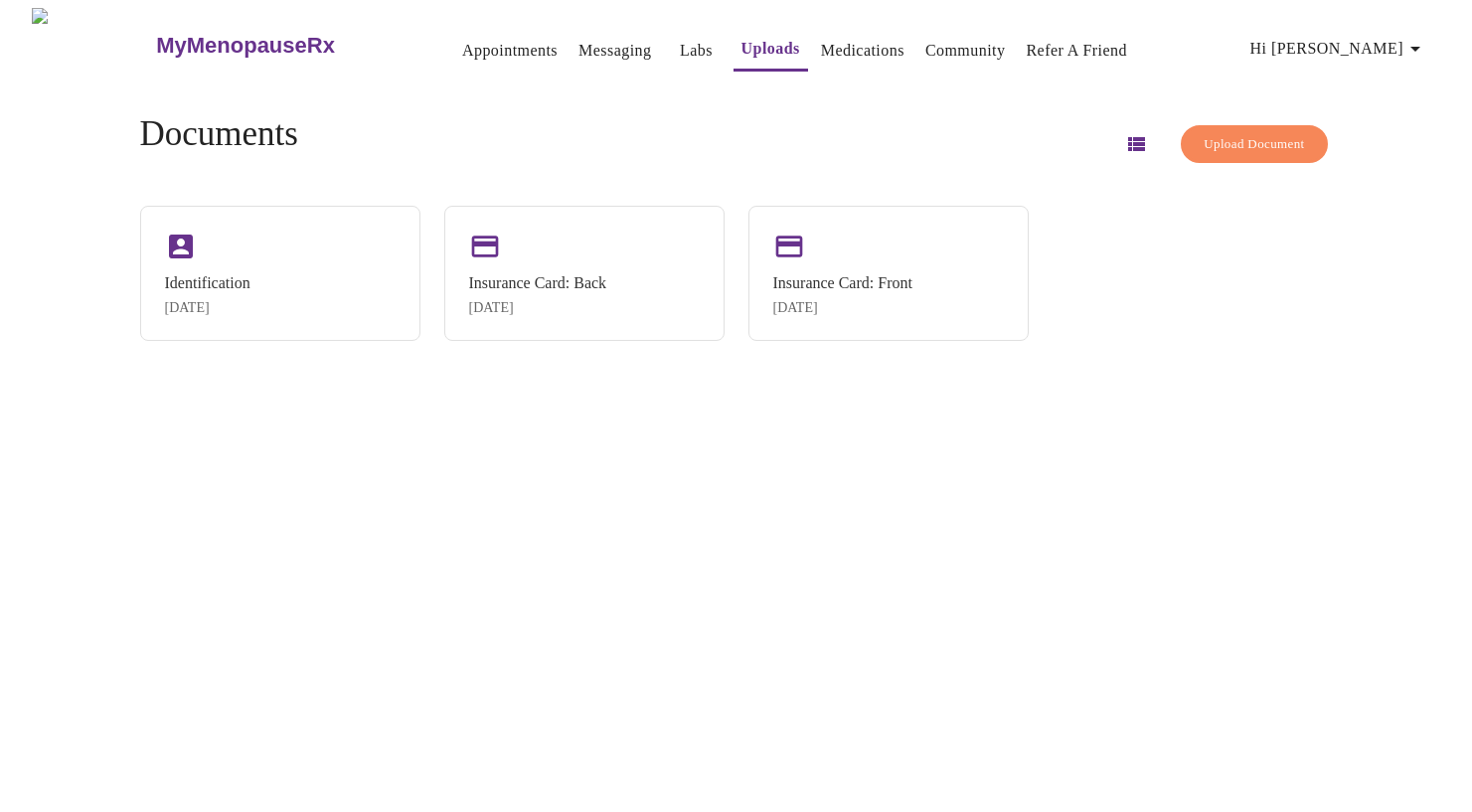 scroll, scrollTop: 0, scrollLeft: 0, axis: both 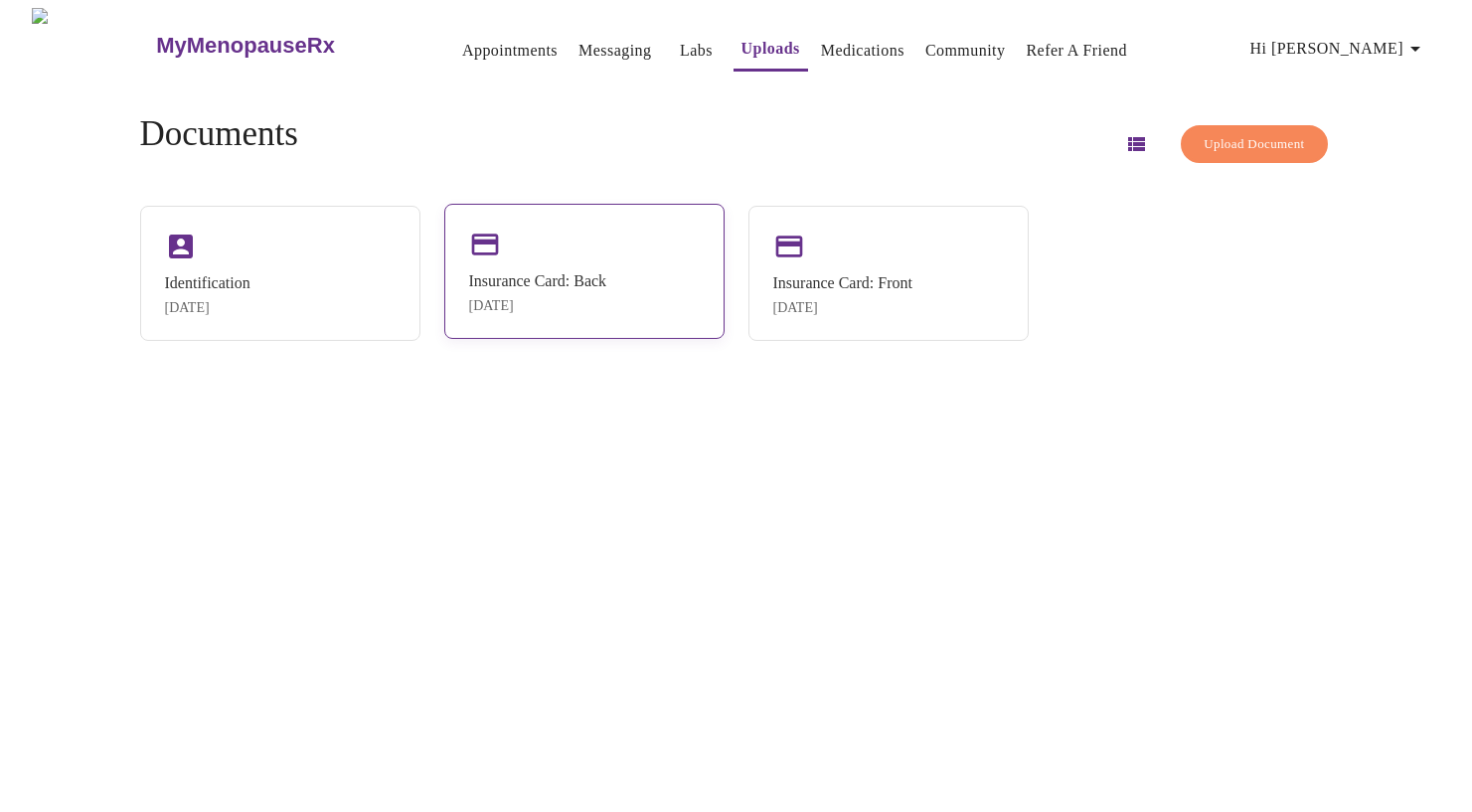click on "Insurance Card: Back [DATE]" at bounding box center (584, 271) 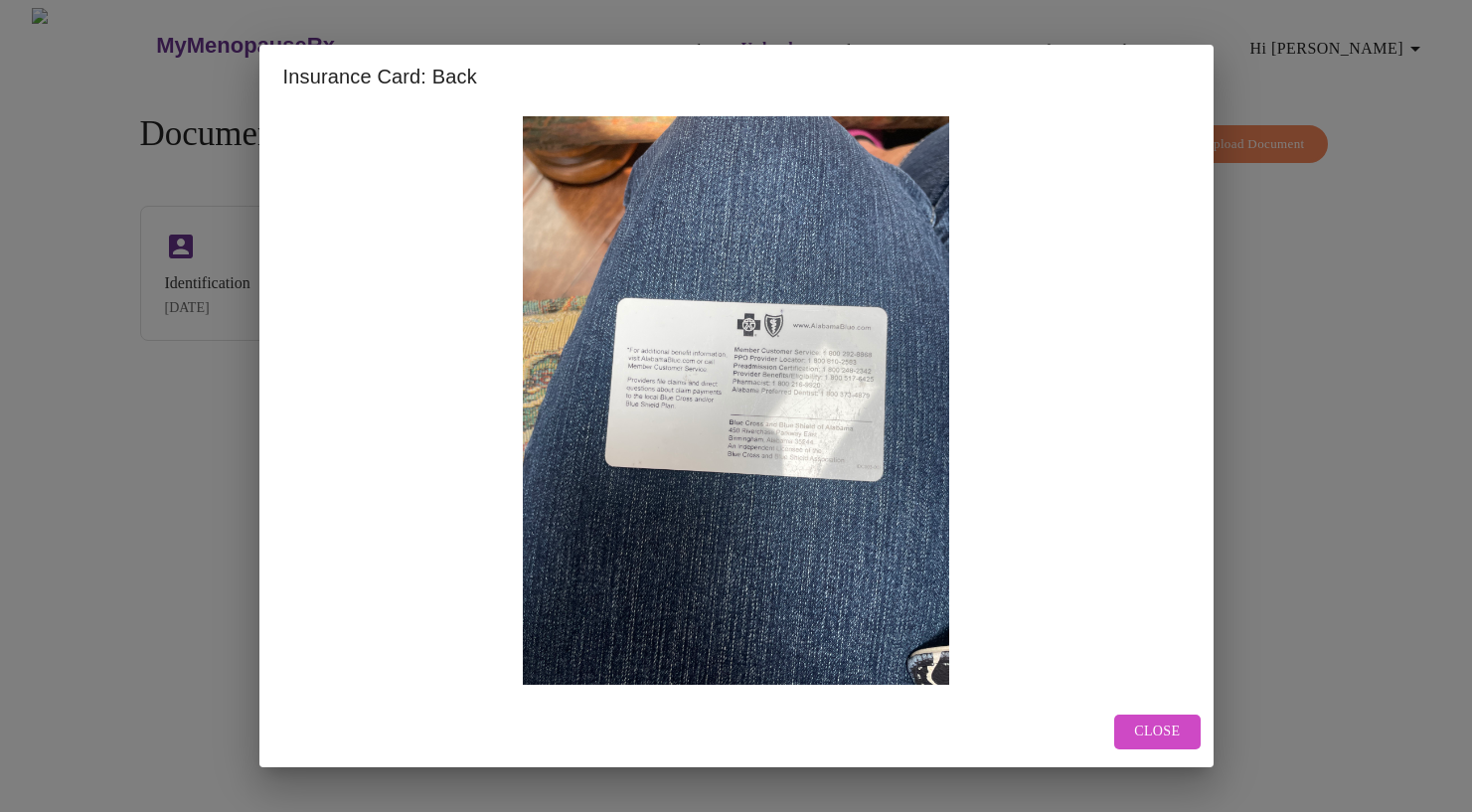 click on "Close" at bounding box center [1157, 731] 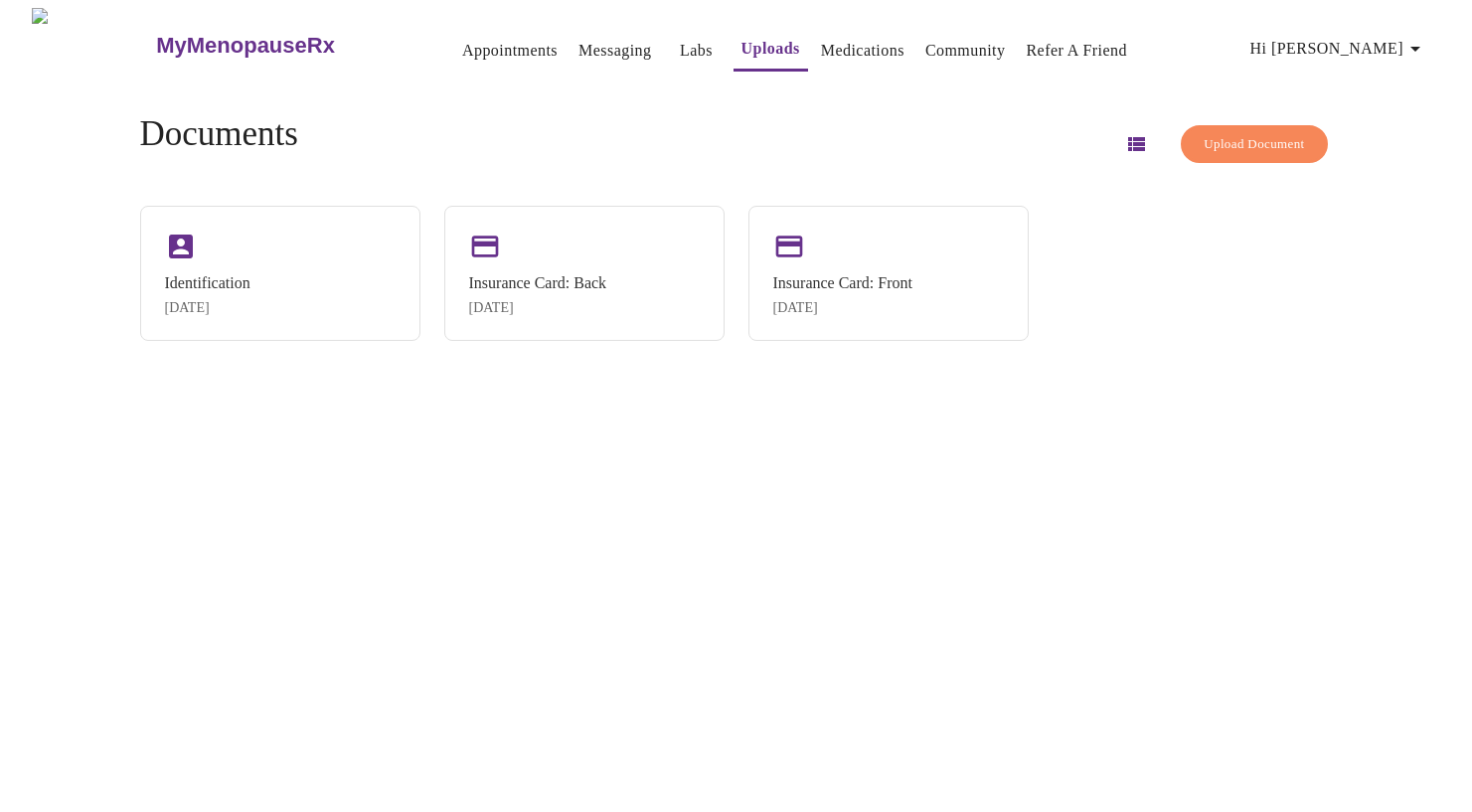 click on "Upload Document" at bounding box center (1253, 144) 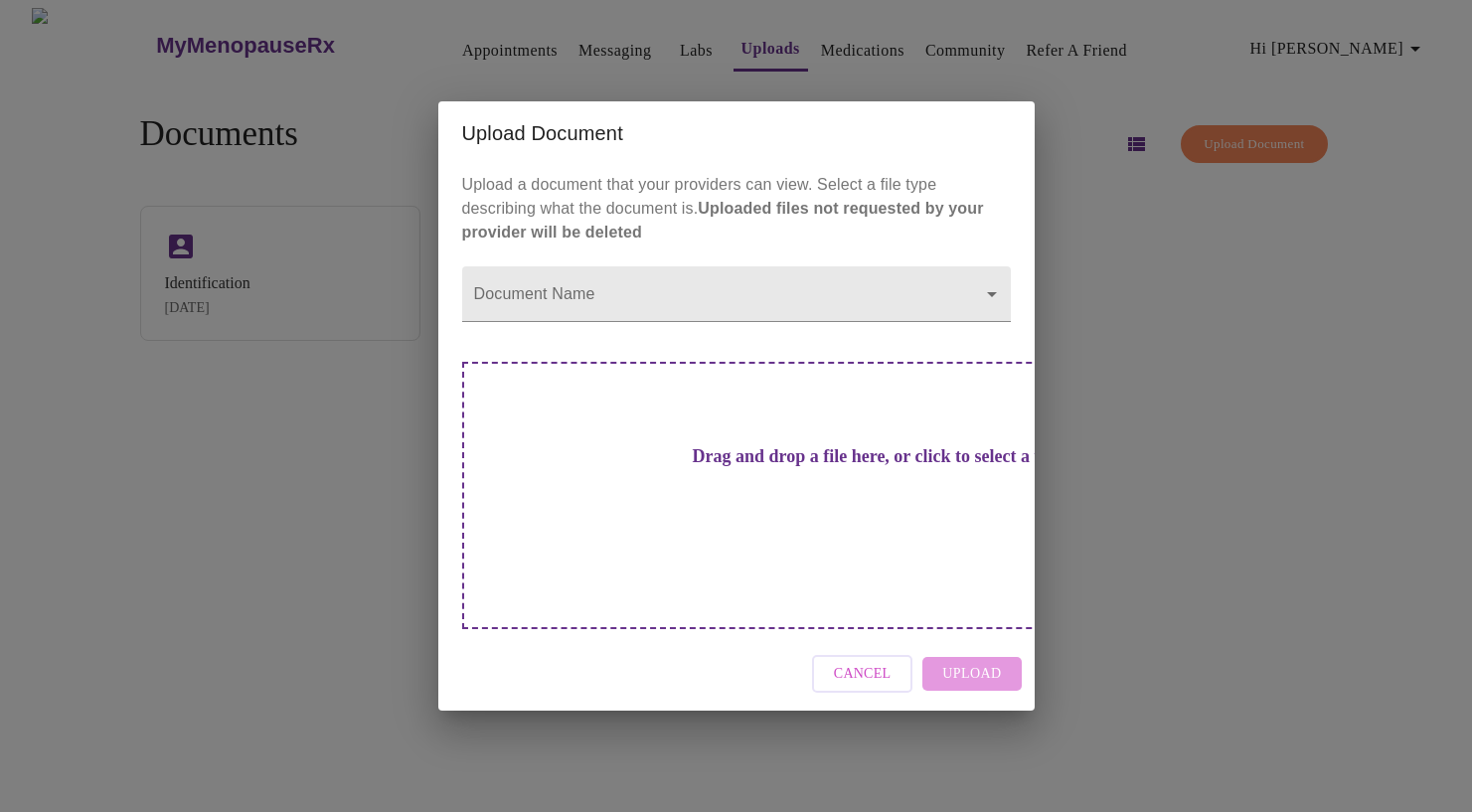click on "Cancel" at bounding box center [863, 674] 